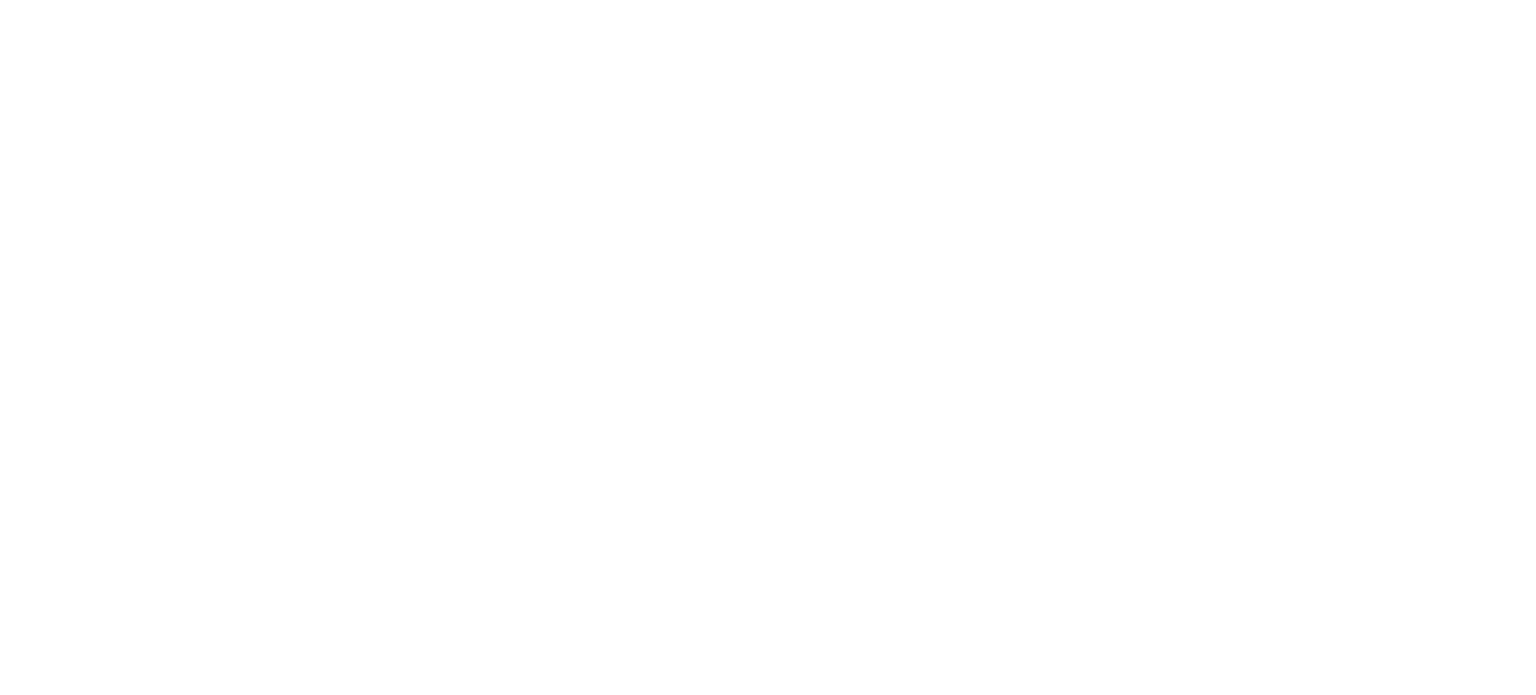 scroll, scrollTop: 0, scrollLeft: 0, axis: both 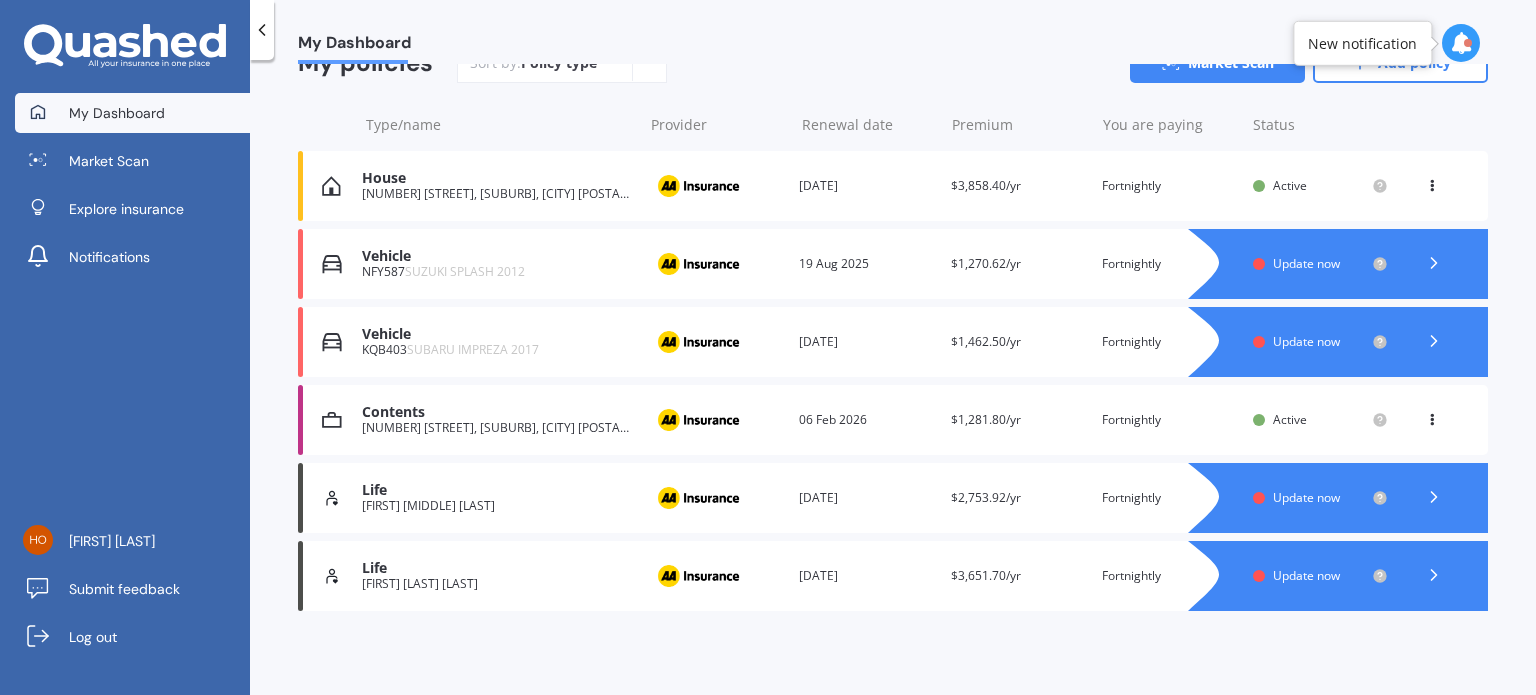 click on "Update now" at bounding box center [1306, 263] 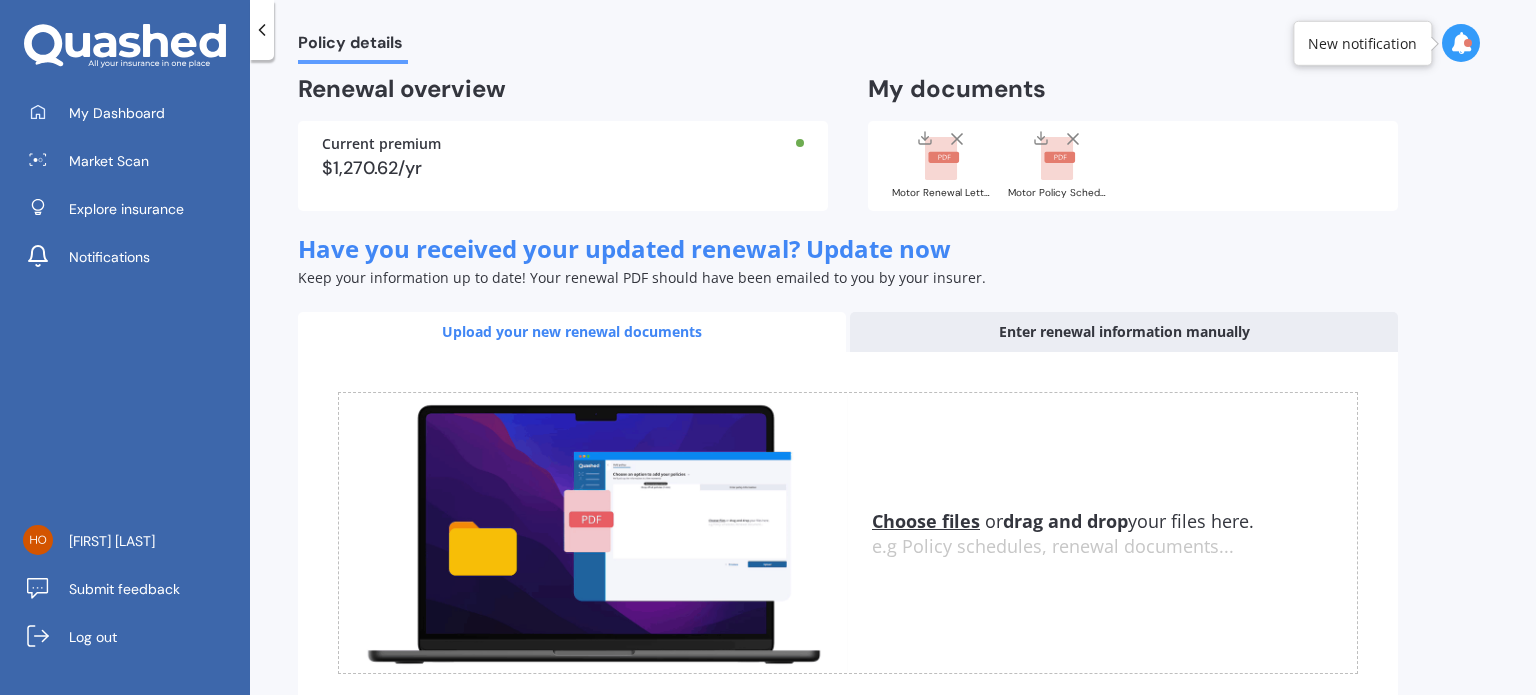 scroll, scrollTop: 166, scrollLeft: 0, axis: vertical 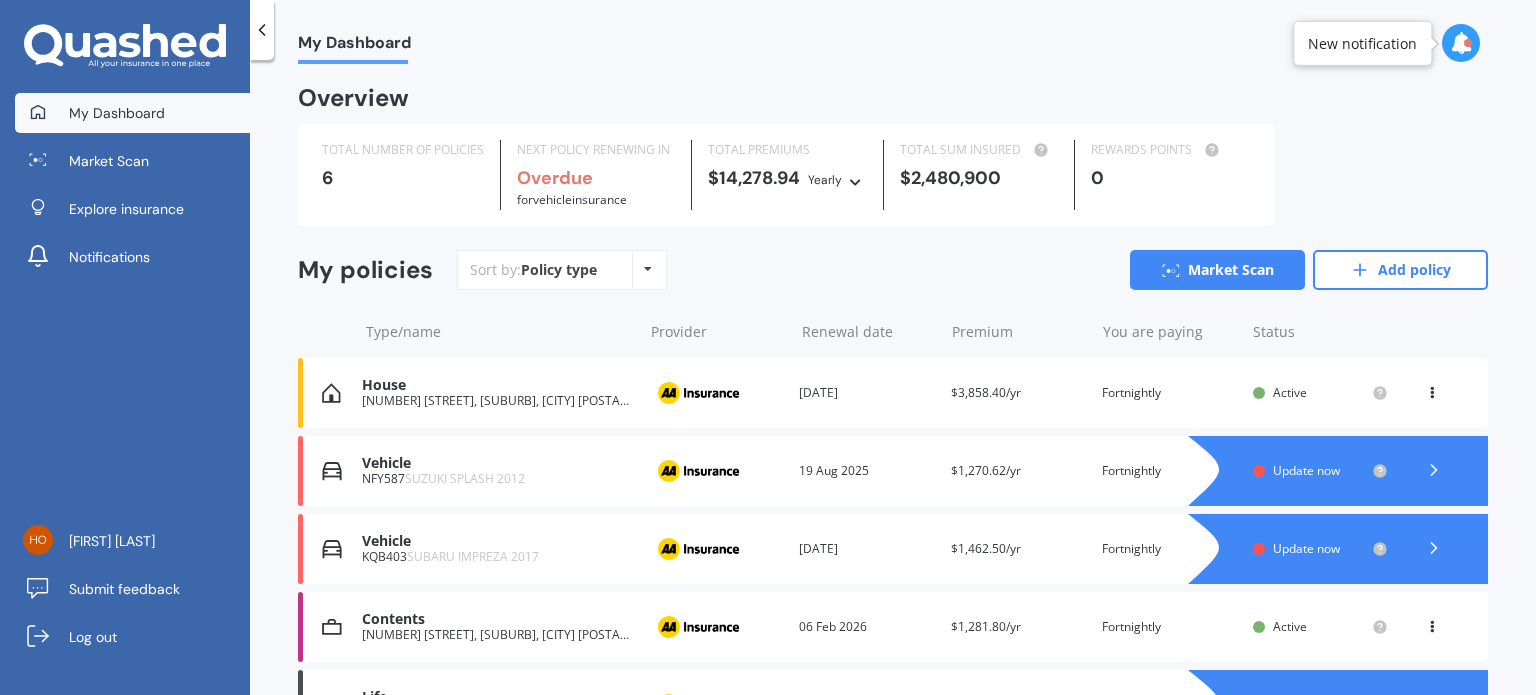 click 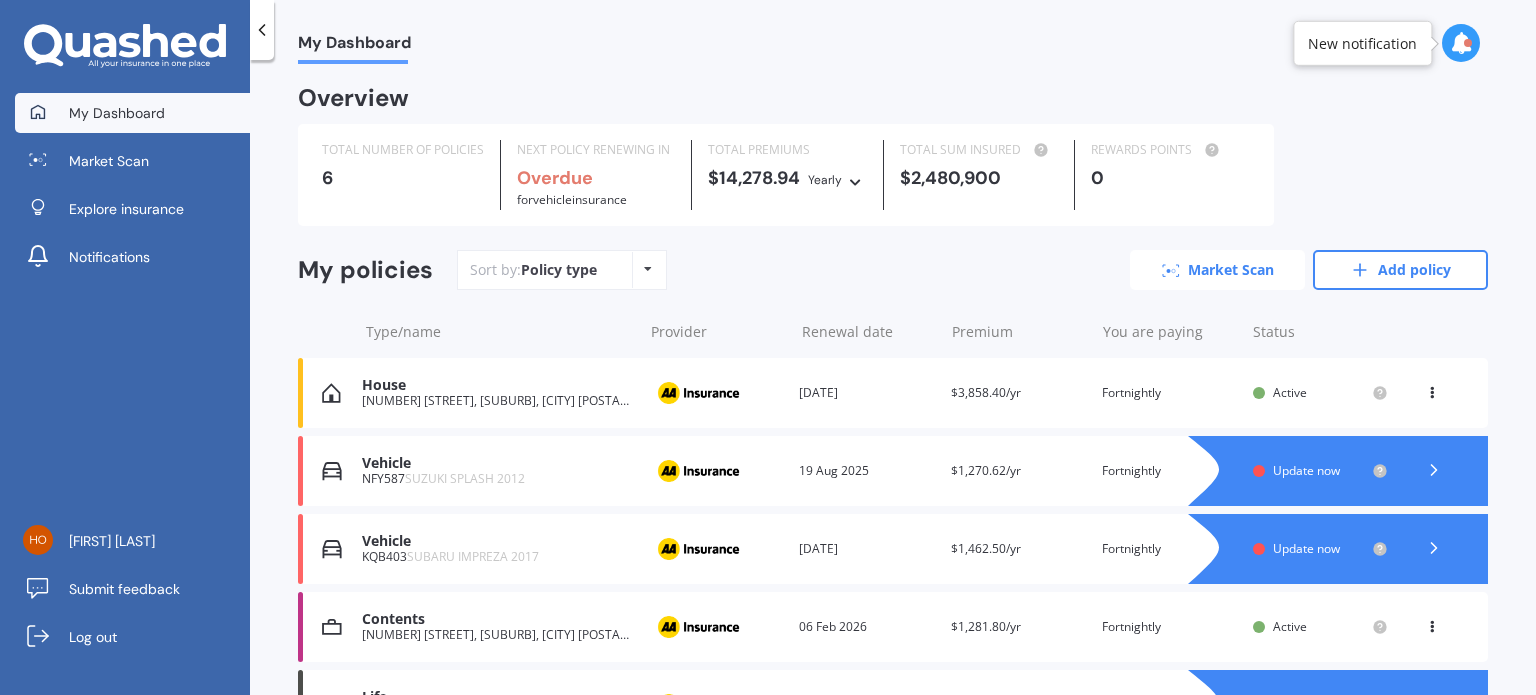 click on "Market Scan" at bounding box center (1217, 270) 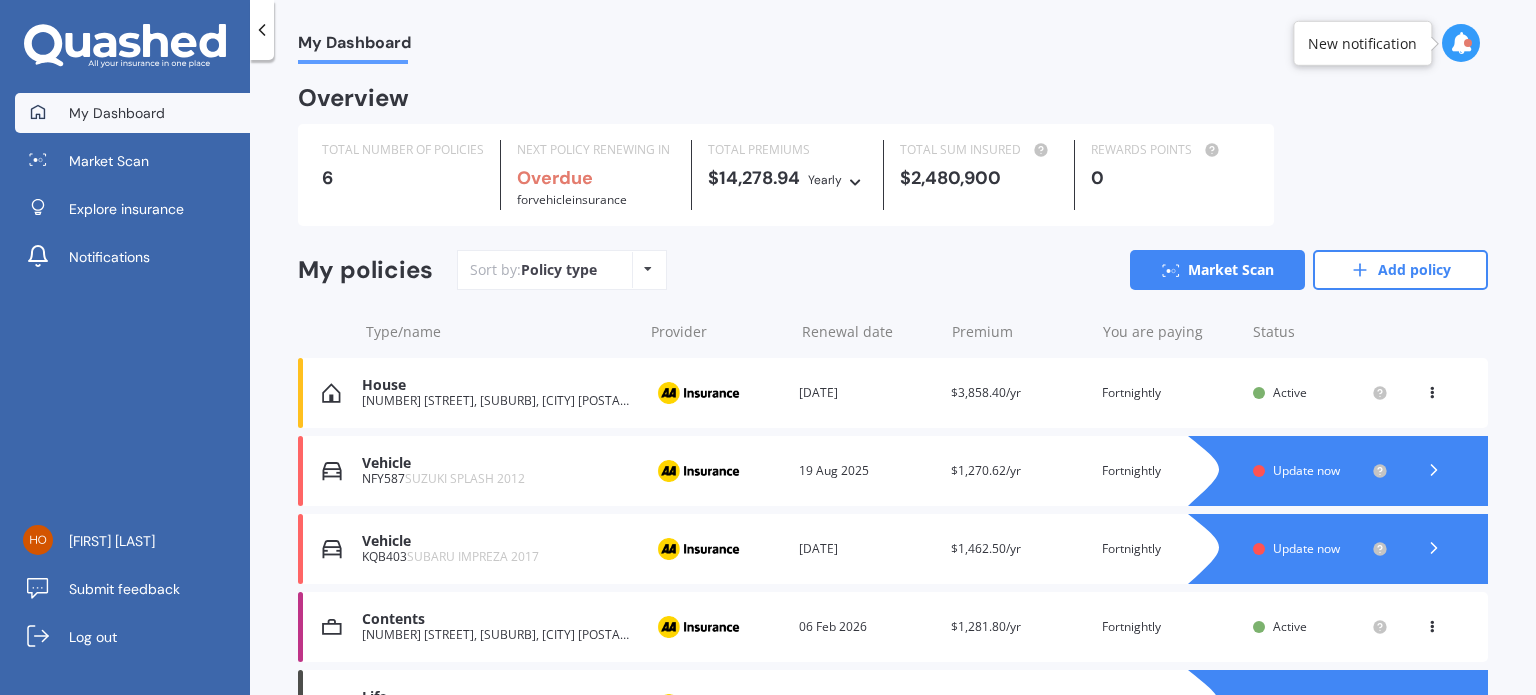 click on "[NUMBER] [STREET], [SUBURB], [CITY] [POSTAL_CODE]" at bounding box center [497, 401] 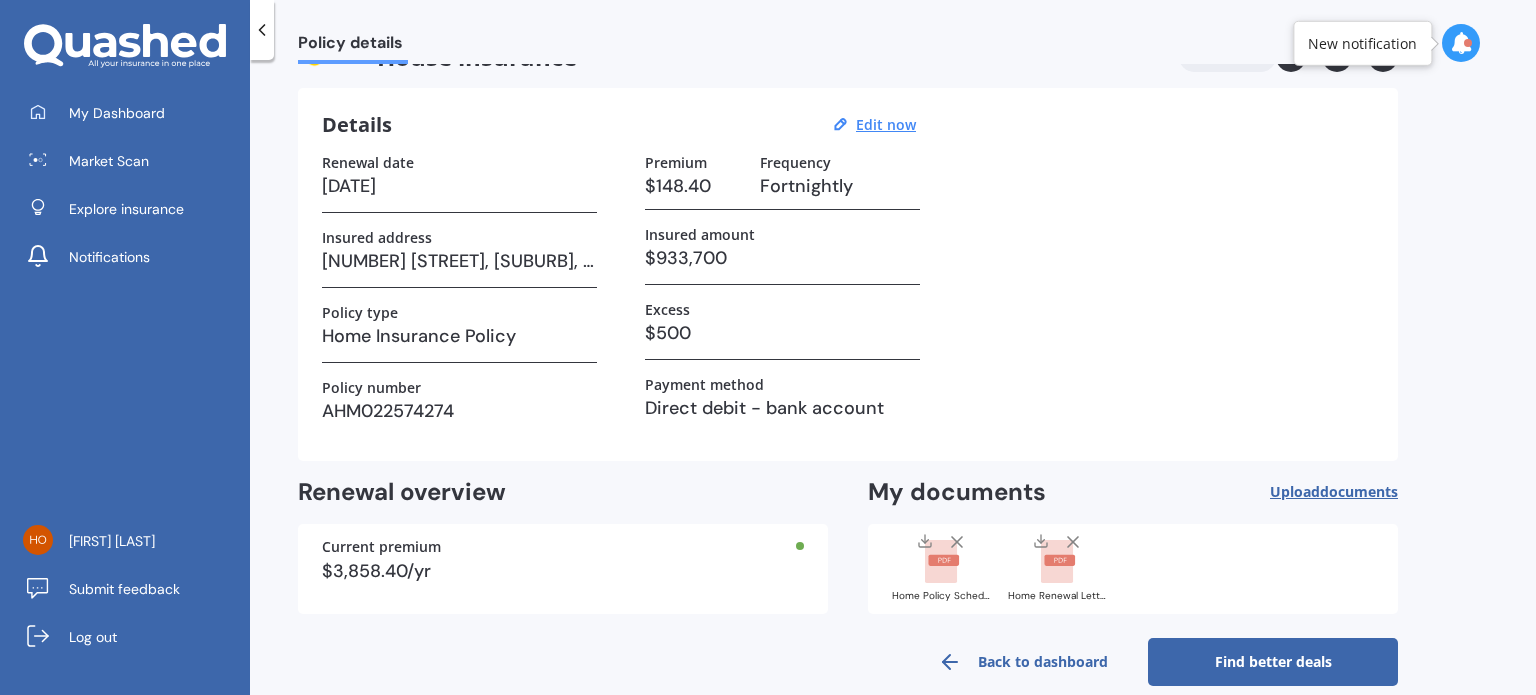 scroll, scrollTop: 72, scrollLeft: 0, axis: vertical 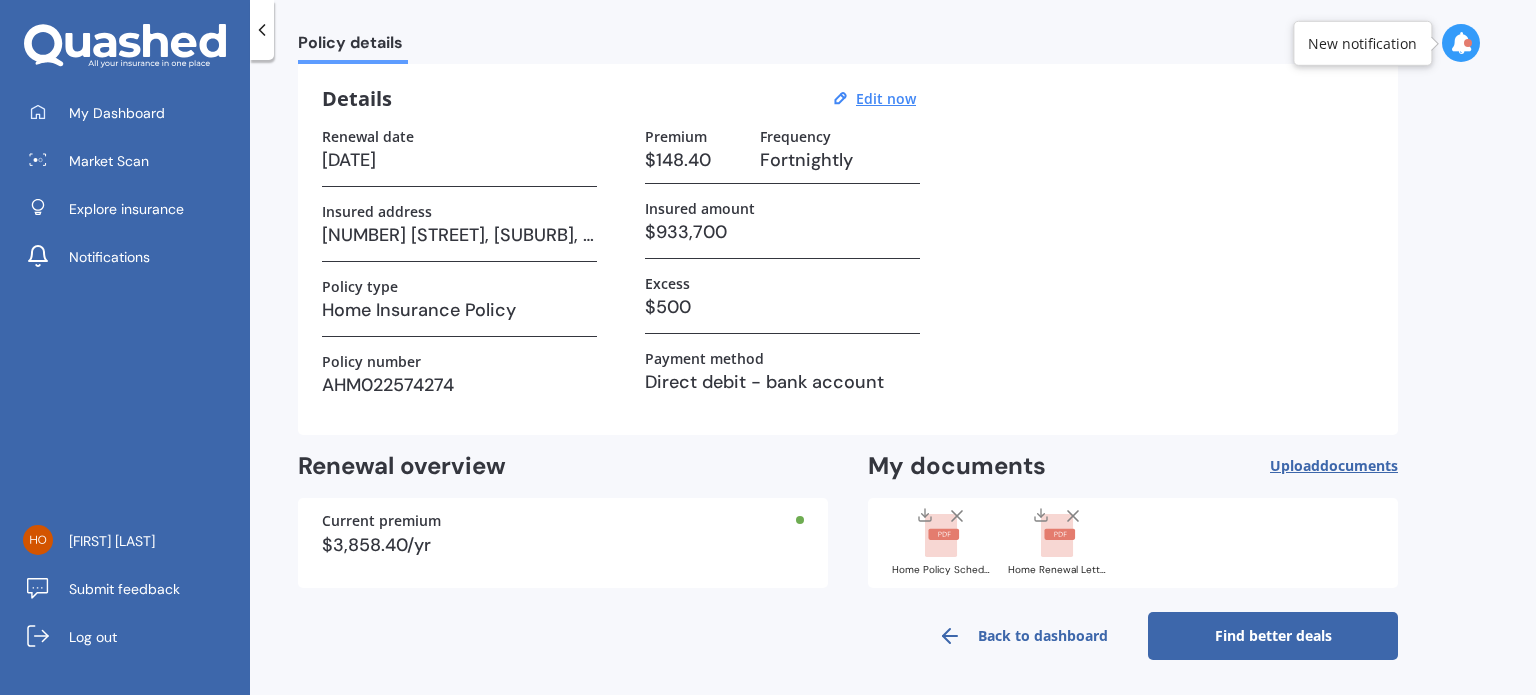 click on "Find better deals" at bounding box center [1273, 636] 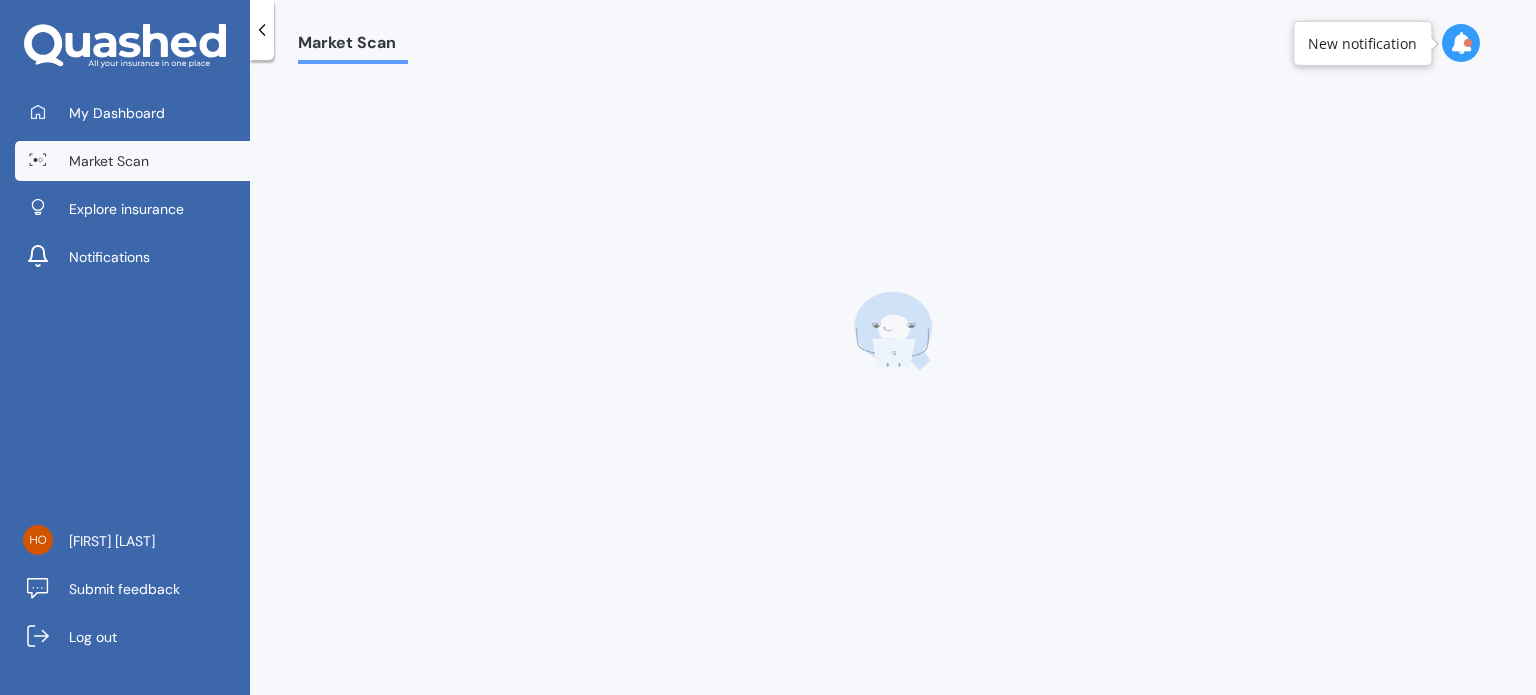 scroll, scrollTop: 0, scrollLeft: 0, axis: both 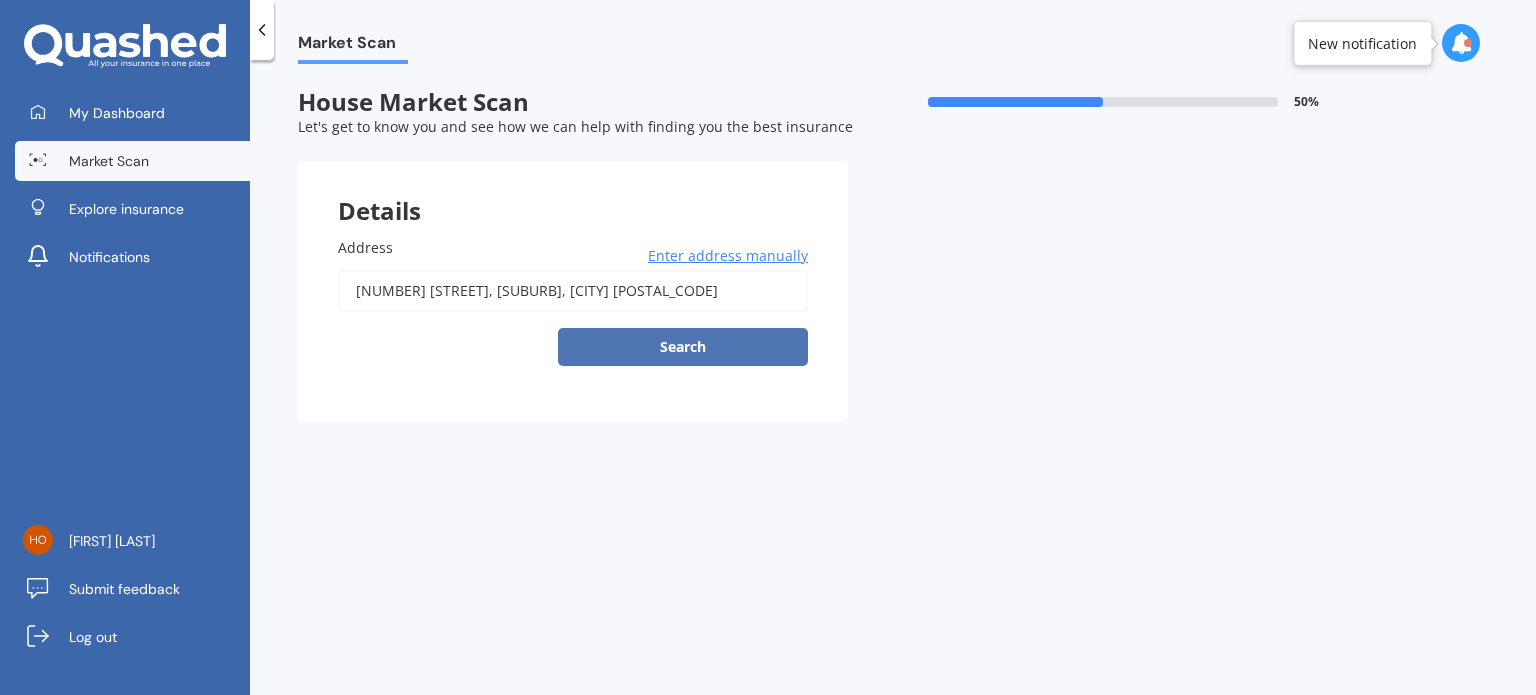 click on "Search" at bounding box center (683, 347) 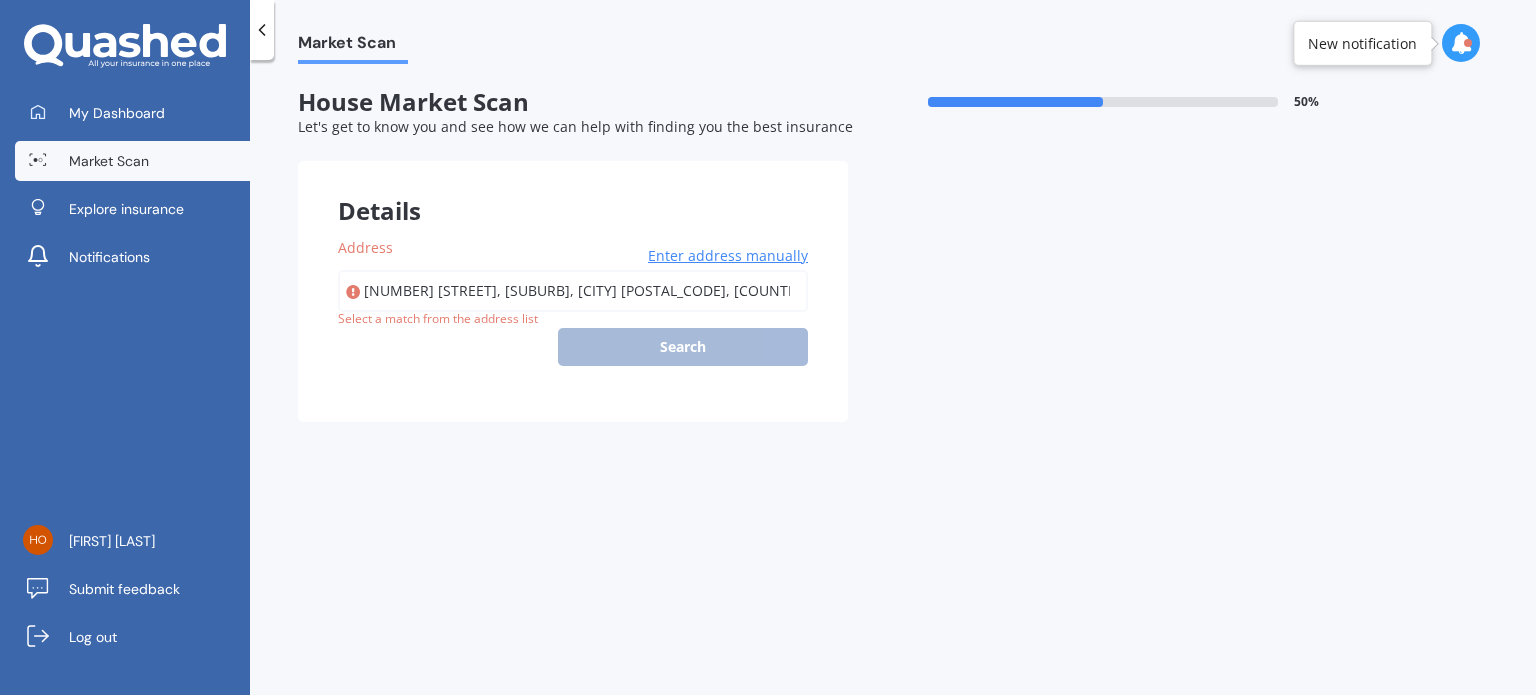 type on "[NUMBER] [STREET], [SUBURB], [CITY] [POSTAL_CODE]" 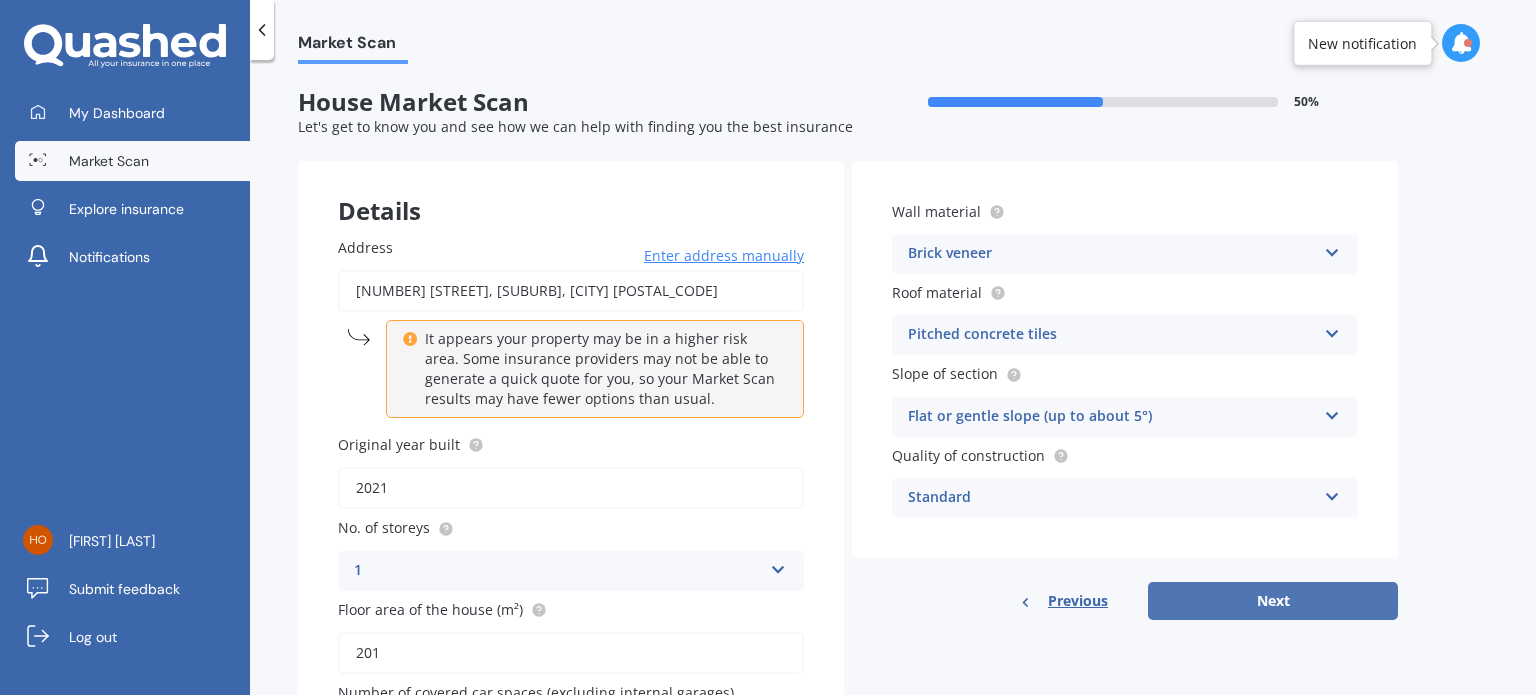 click on "Next" at bounding box center (1273, 601) 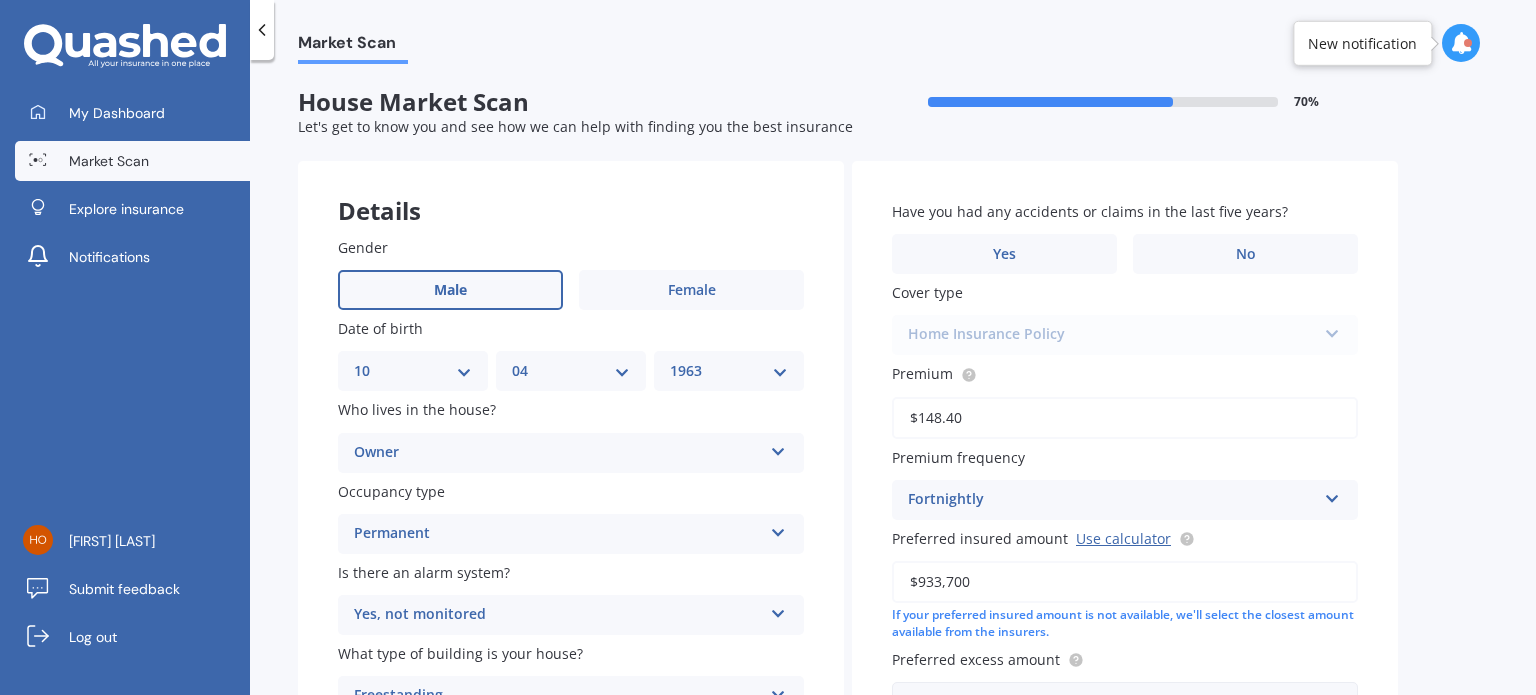scroll, scrollTop: 166, scrollLeft: 0, axis: vertical 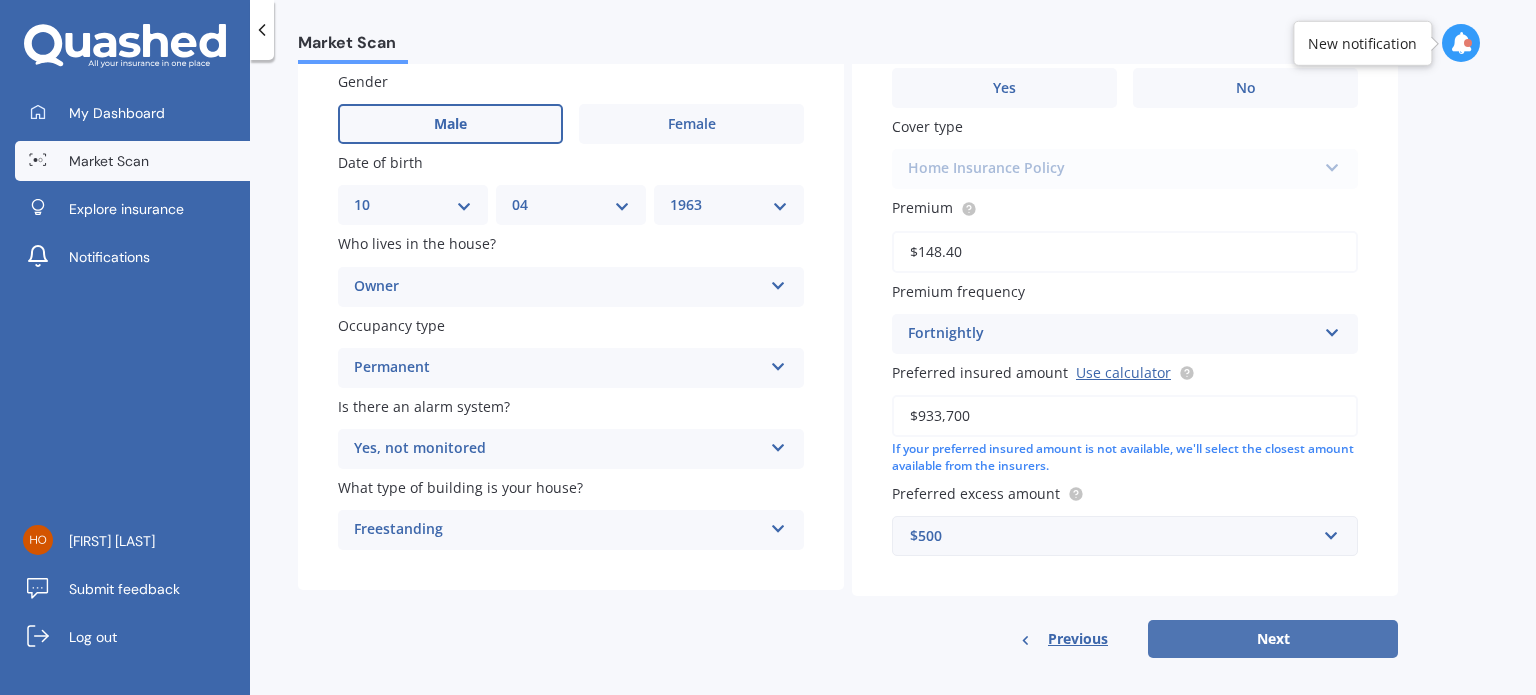click on "Next" at bounding box center (1273, 639) 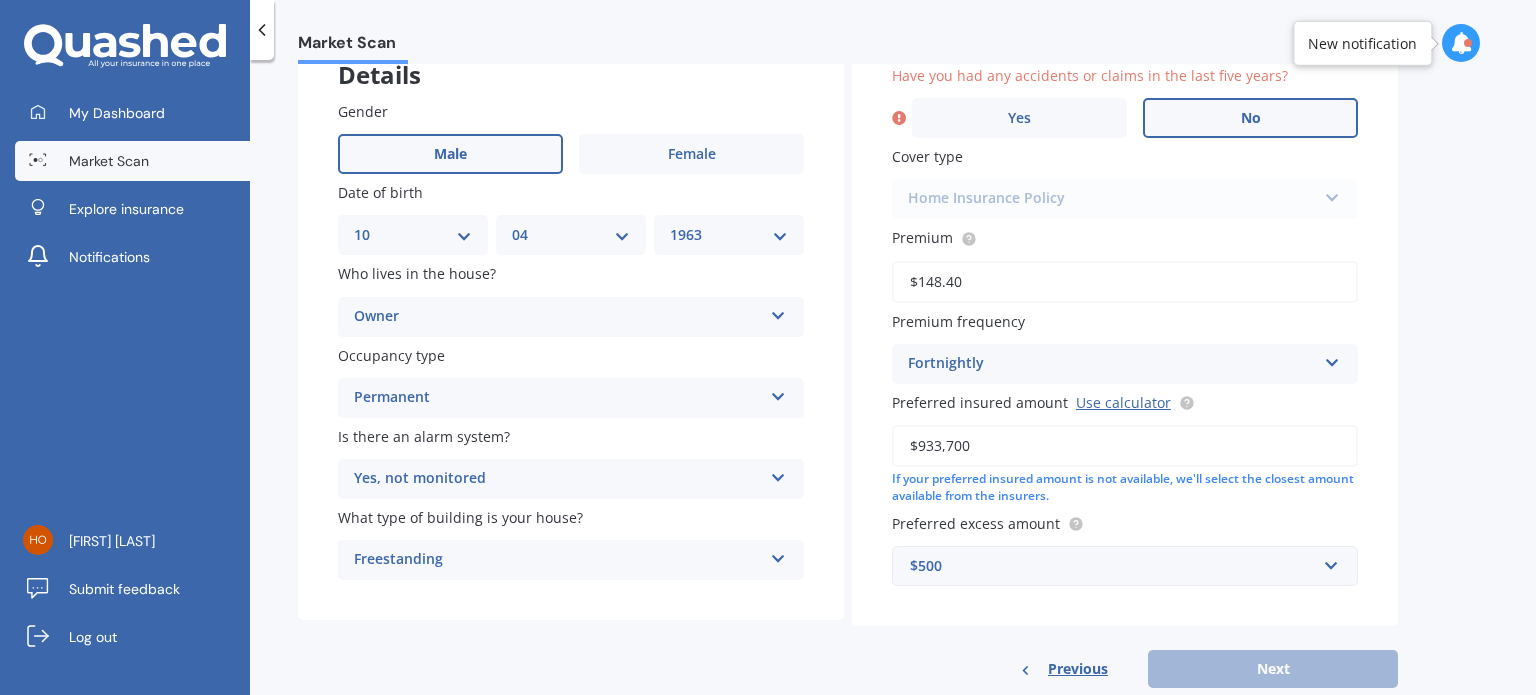 click on "No" at bounding box center [1251, 118] 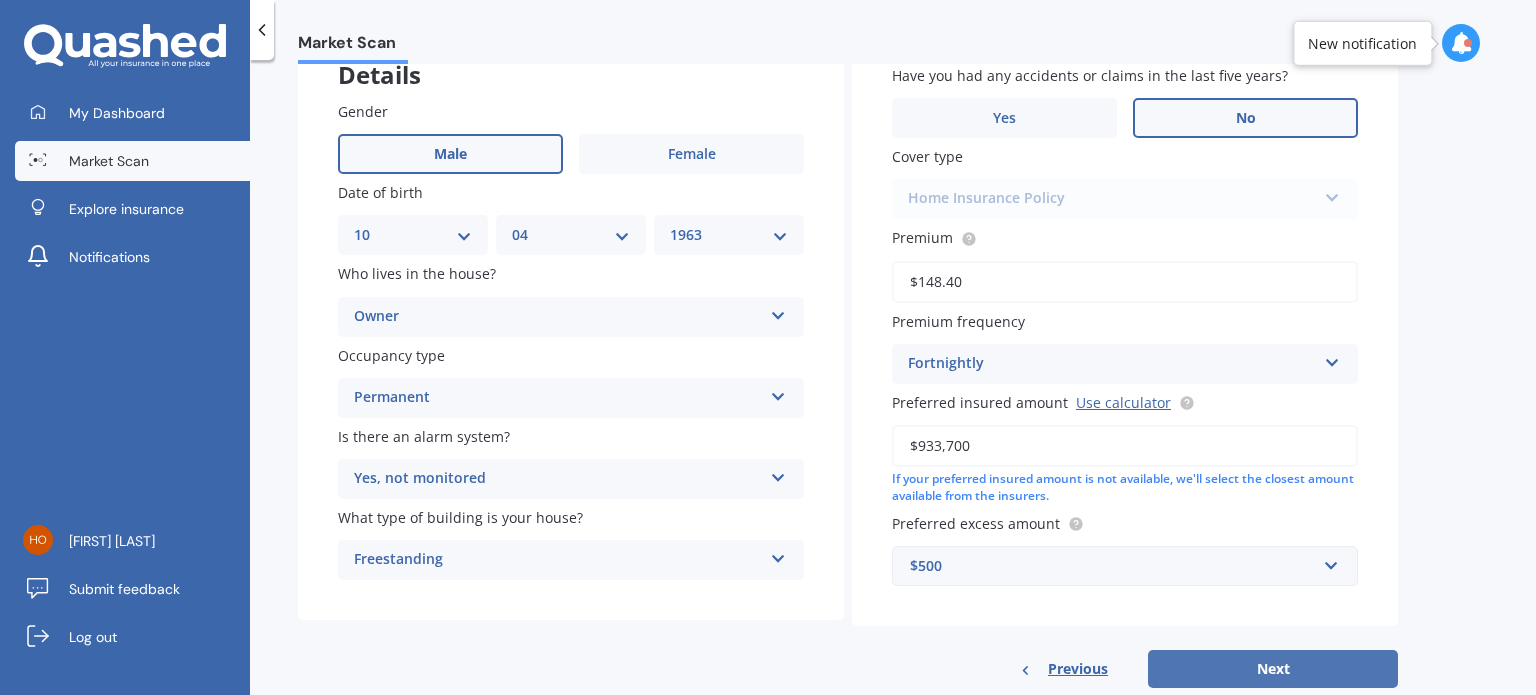 click on "Next" at bounding box center [1273, 669] 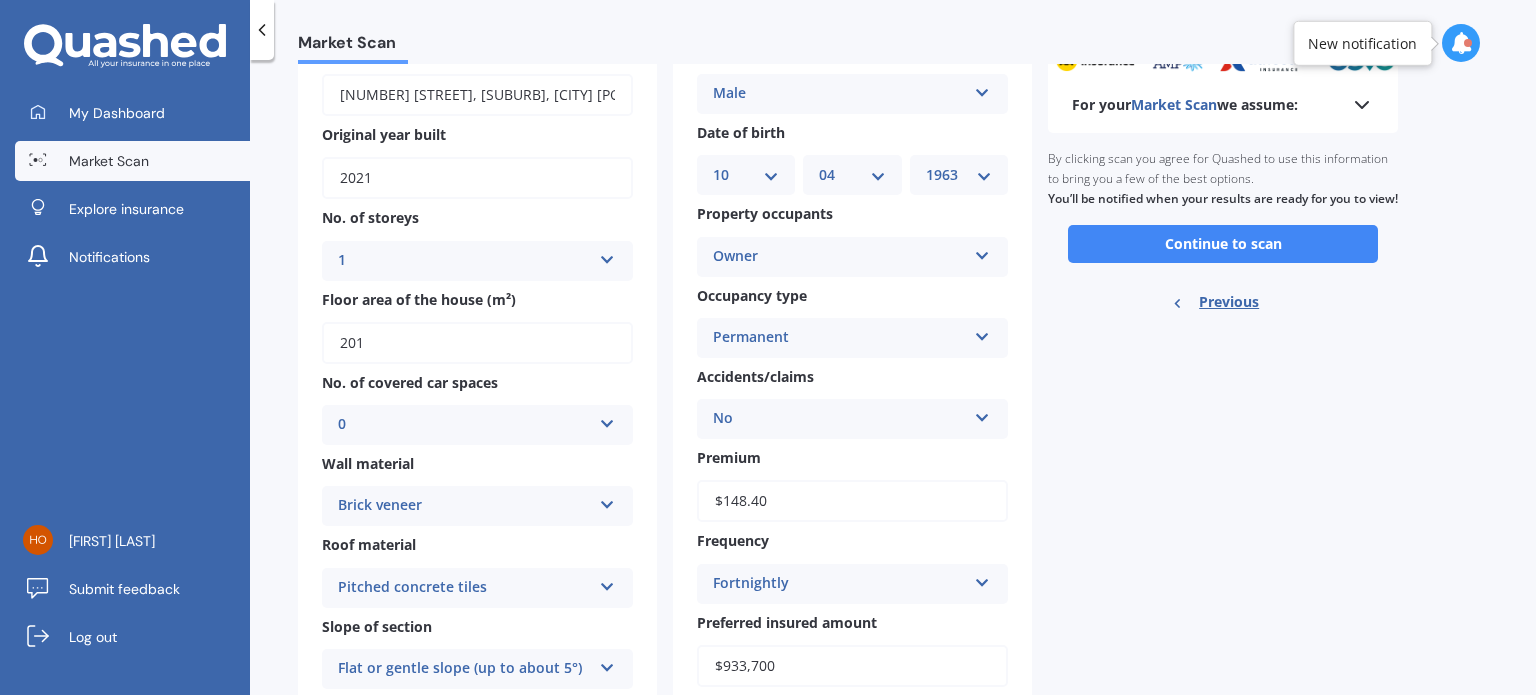 scroll, scrollTop: 0, scrollLeft: 0, axis: both 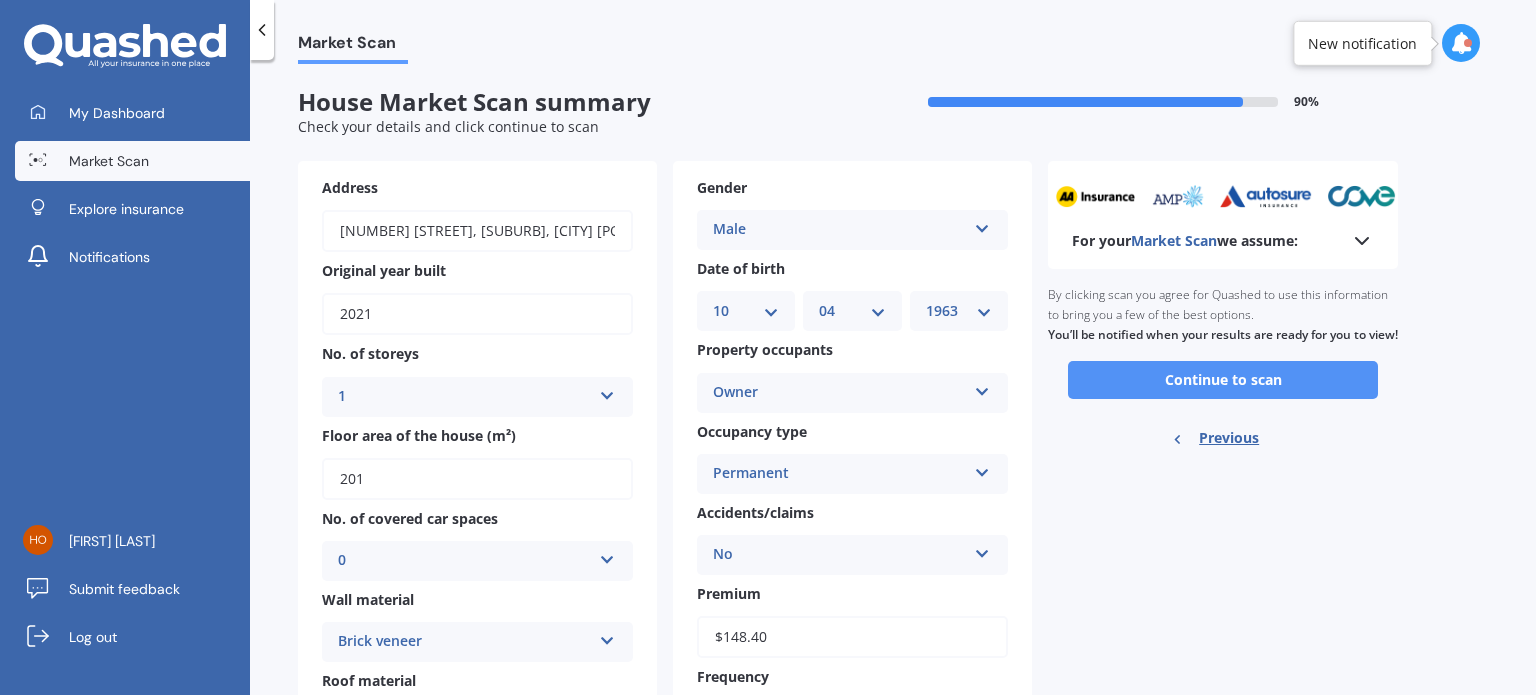 click on "Continue to scan" at bounding box center [1223, 380] 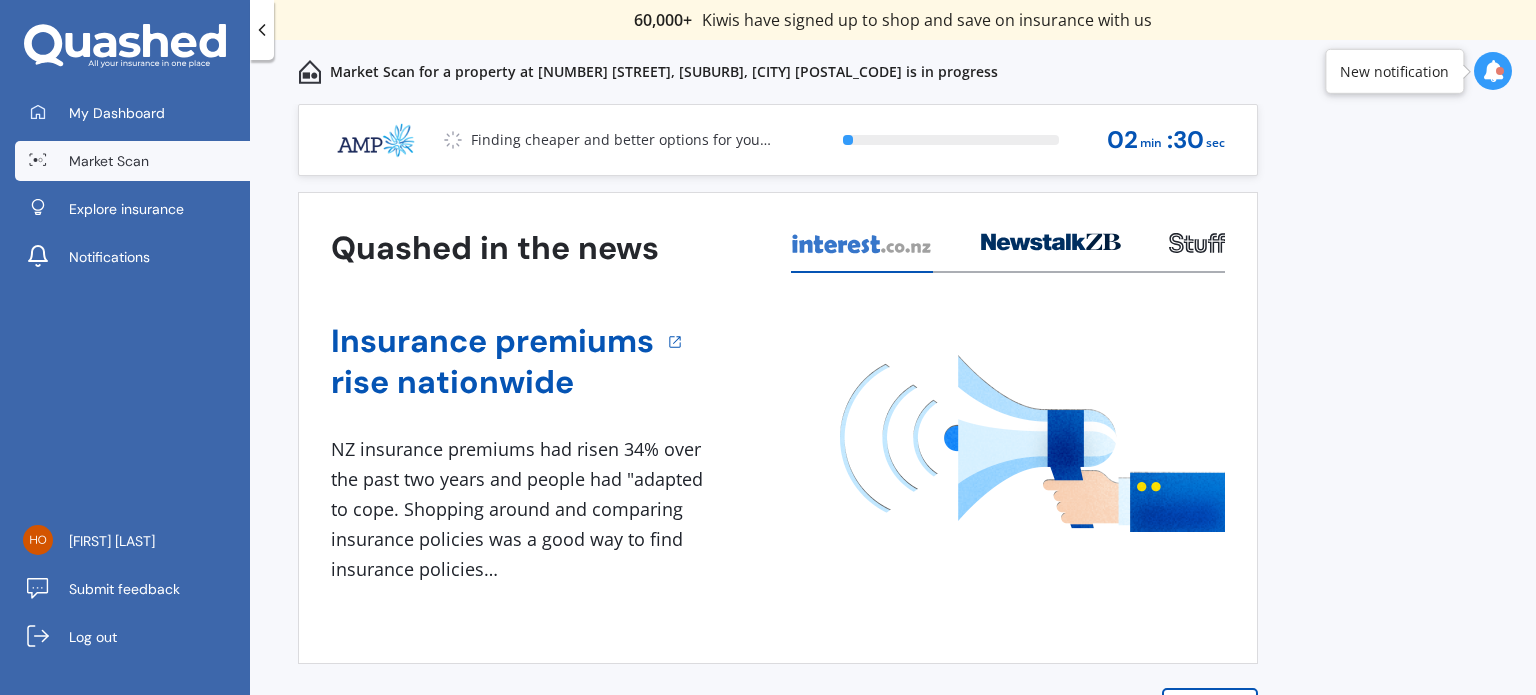 scroll, scrollTop: 28, scrollLeft: 0, axis: vertical 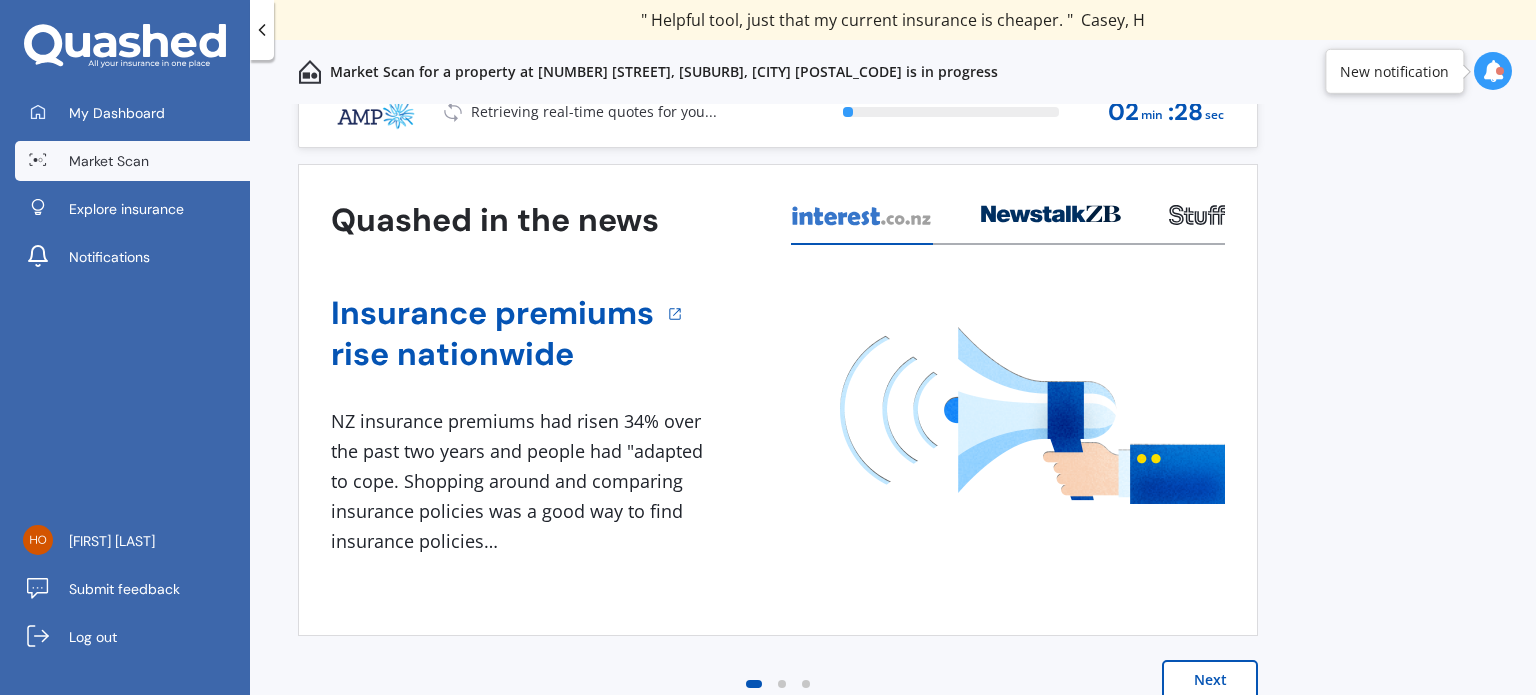 click on "Next" at bounding box center (1210, 680) 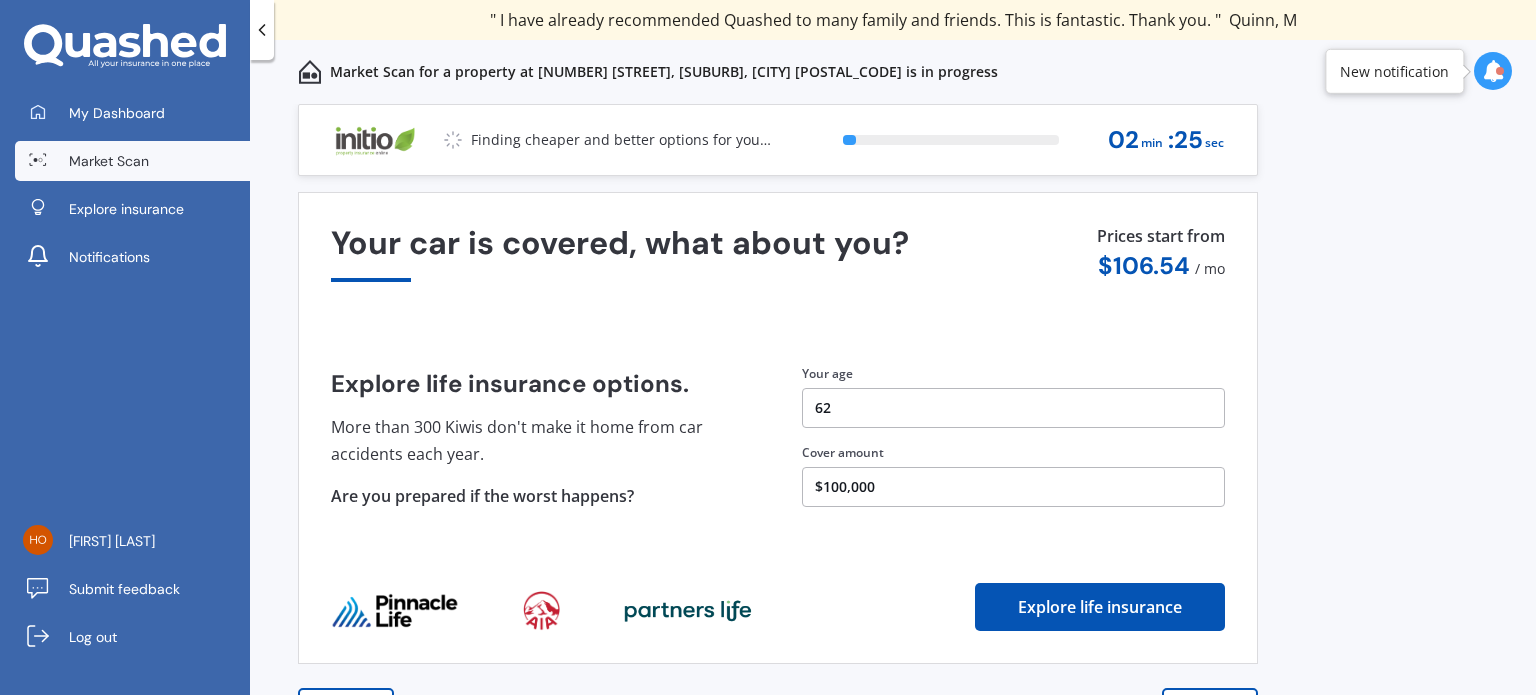 scroll, scrollTop: 28, scrollLeft: 0, axis: vertical 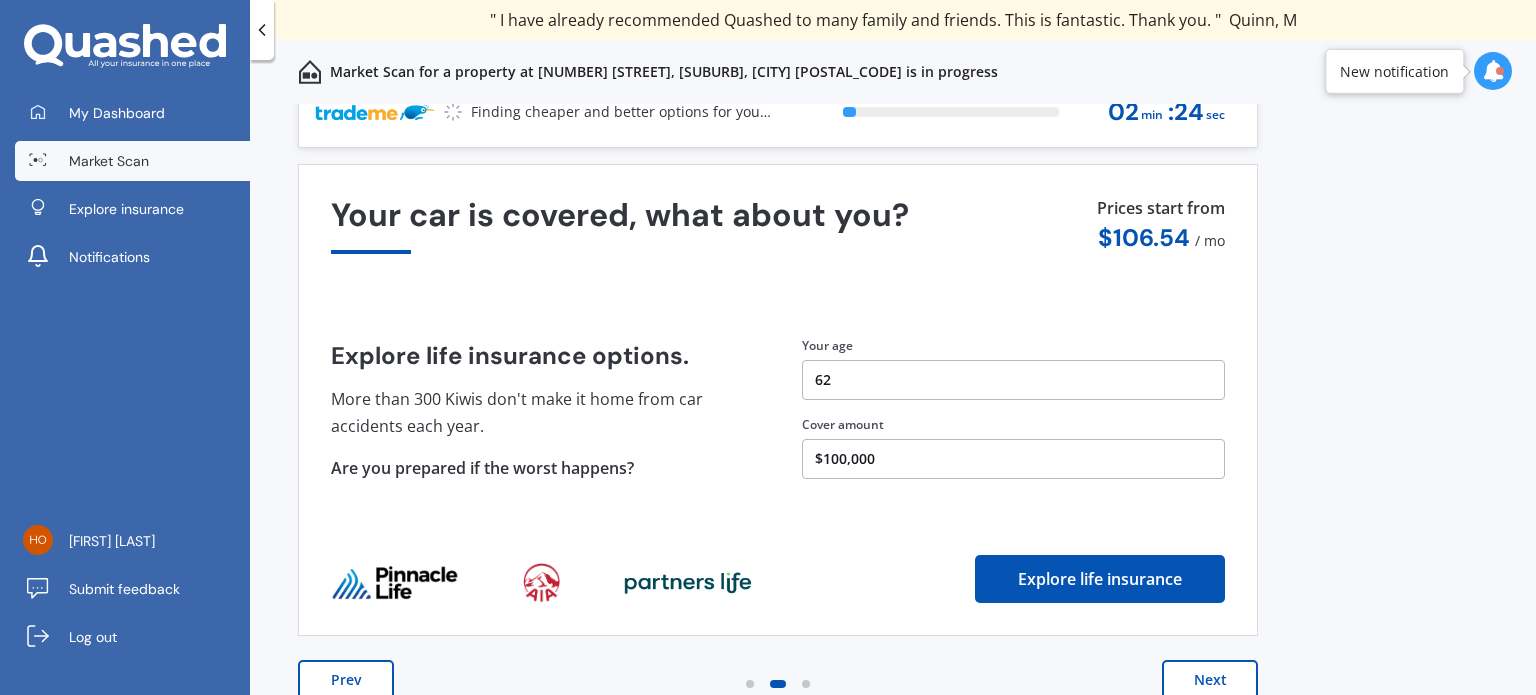 click on "Next" at bounding box center (1210, 680) 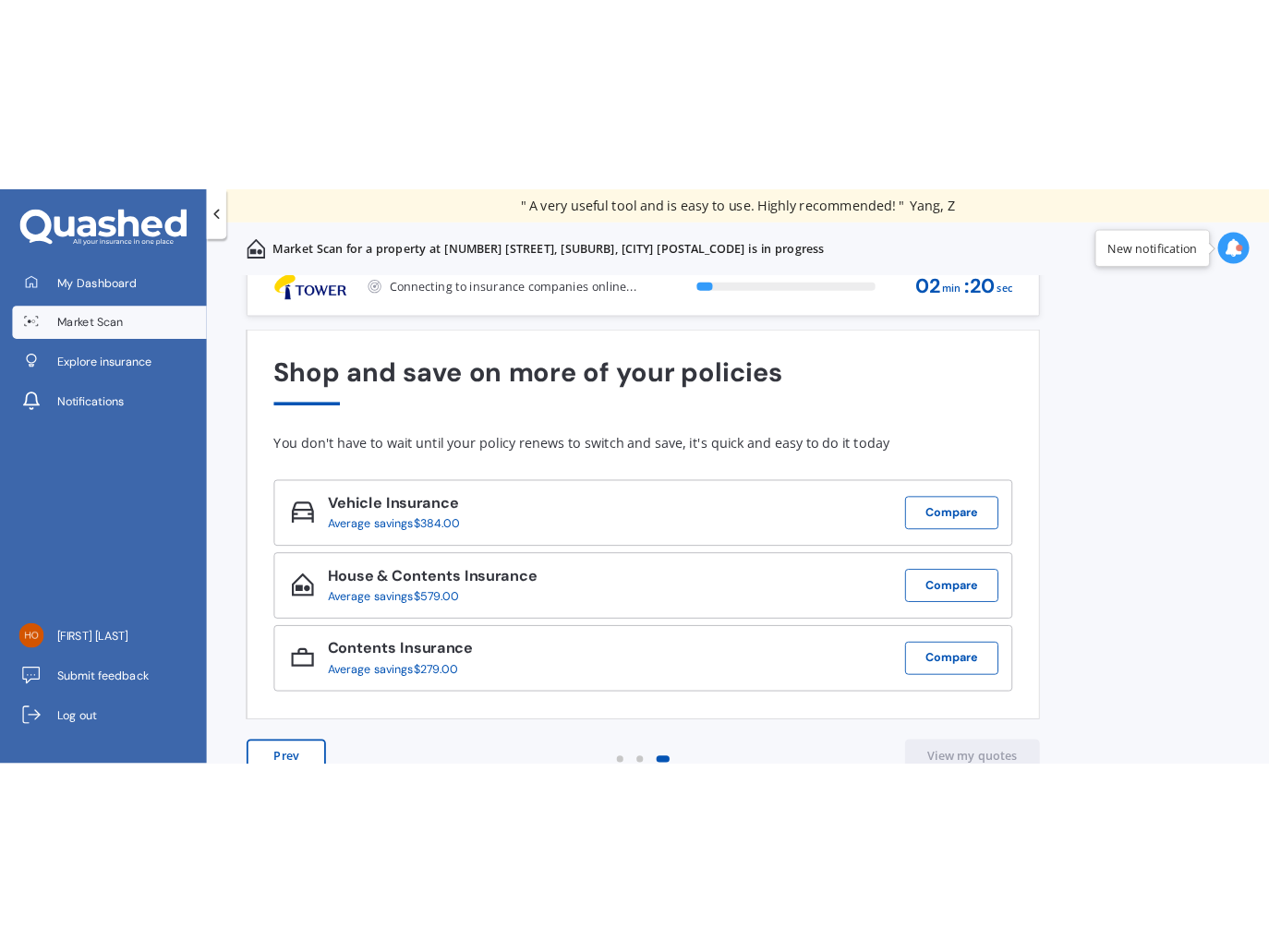 scroll, scrollTop: 26, scrollLeft: 0, axis: vertical 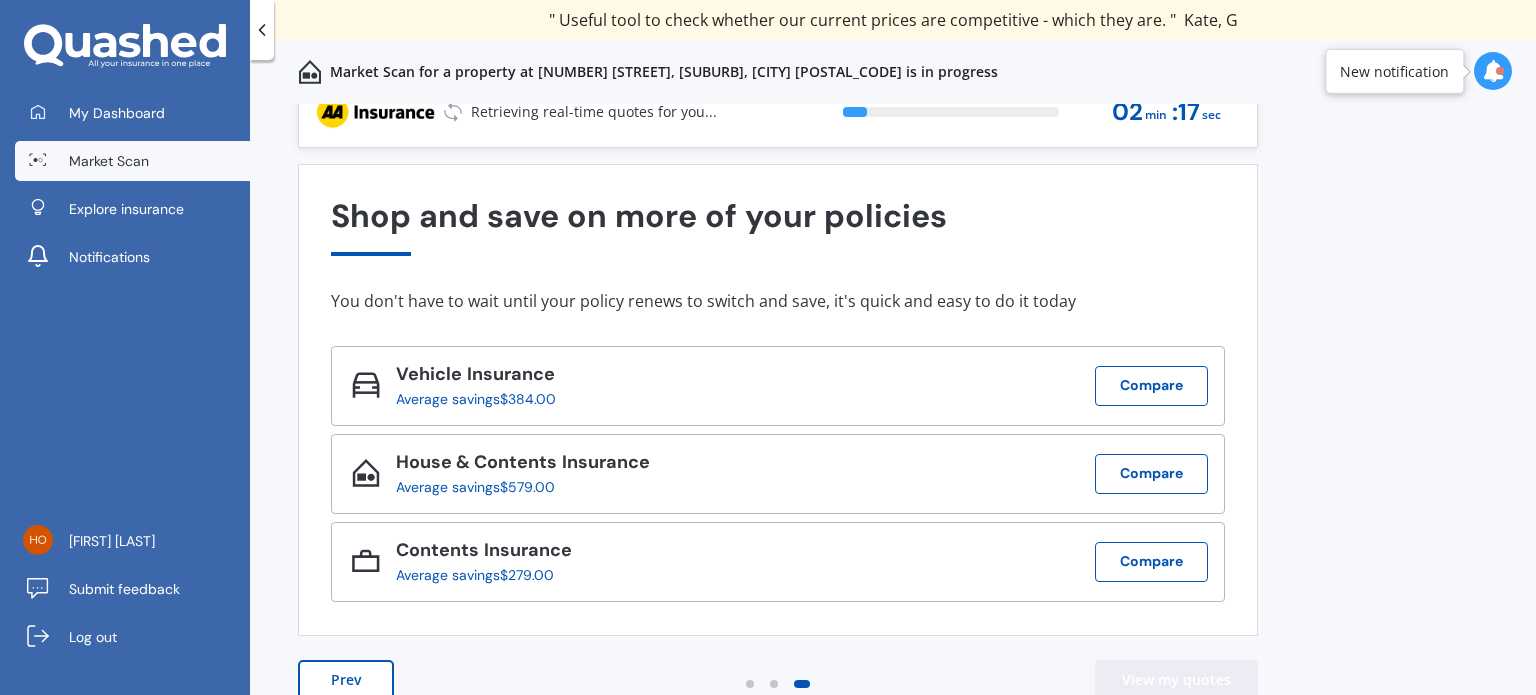 click on "View my quotes" at bounding box center [1176, 680] 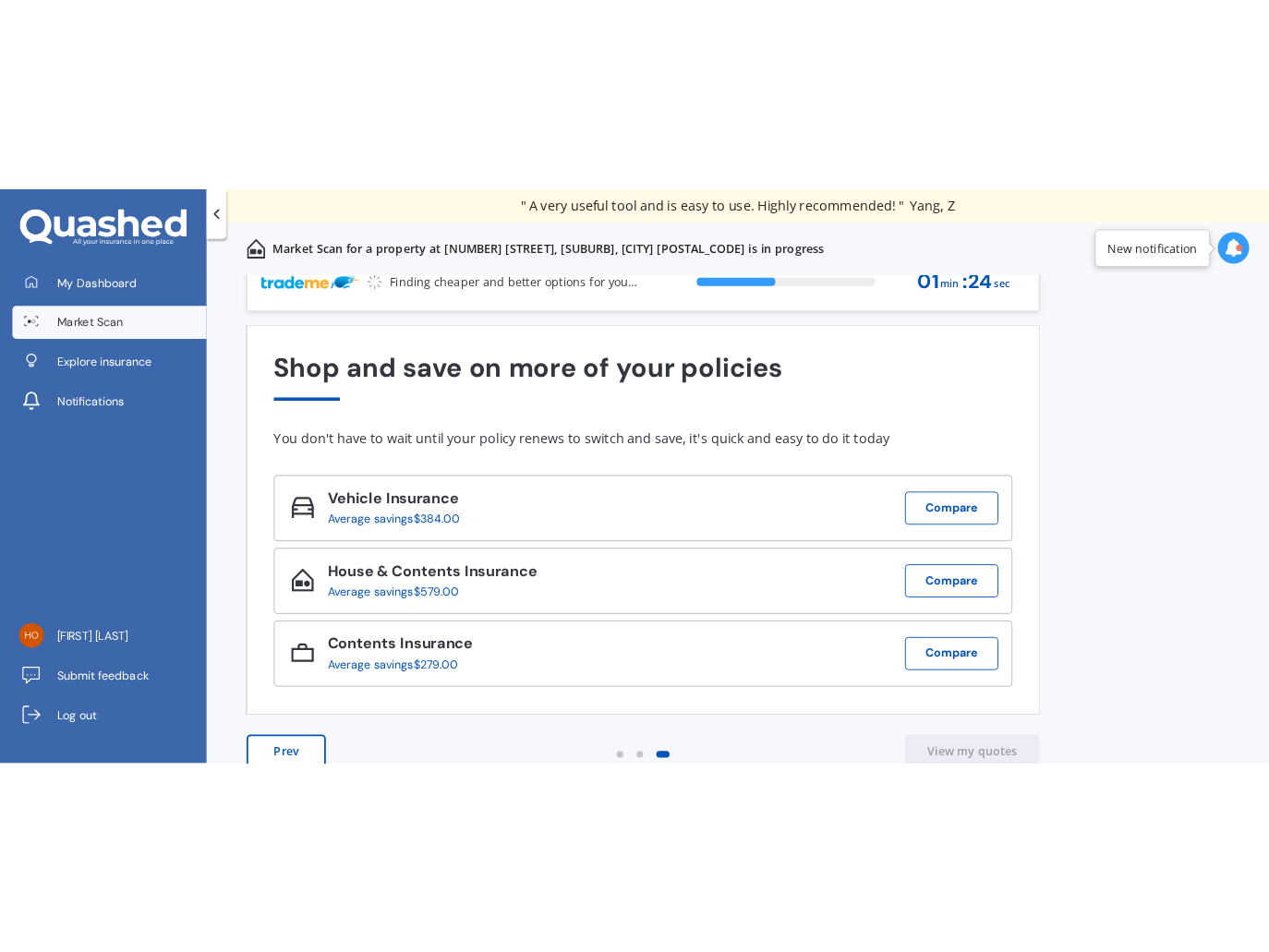 scroll, scrollTop: 0, scrollLeft: 0, axis: both 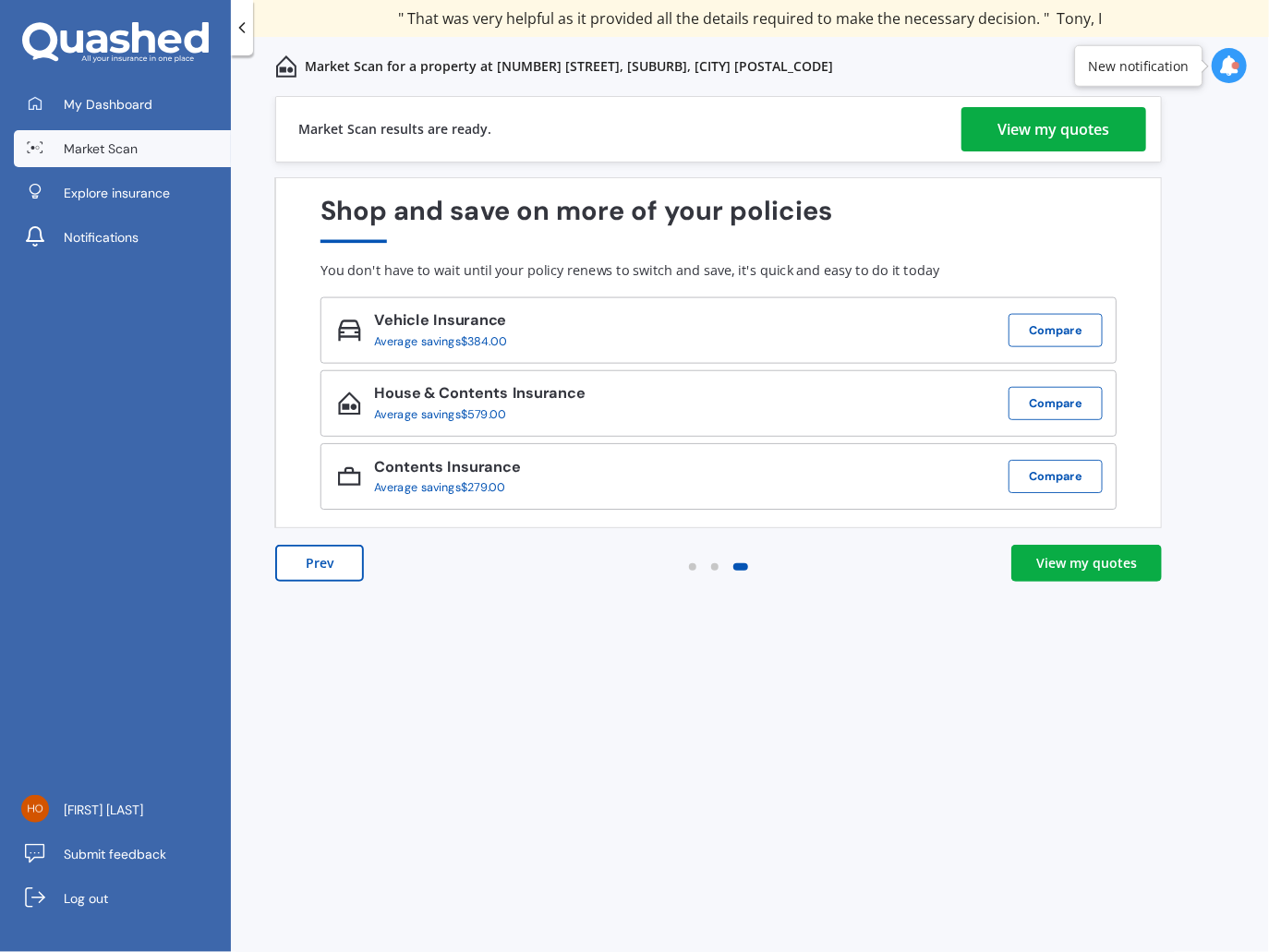 click on "View my quotes" at bounding box center [1054, 129] 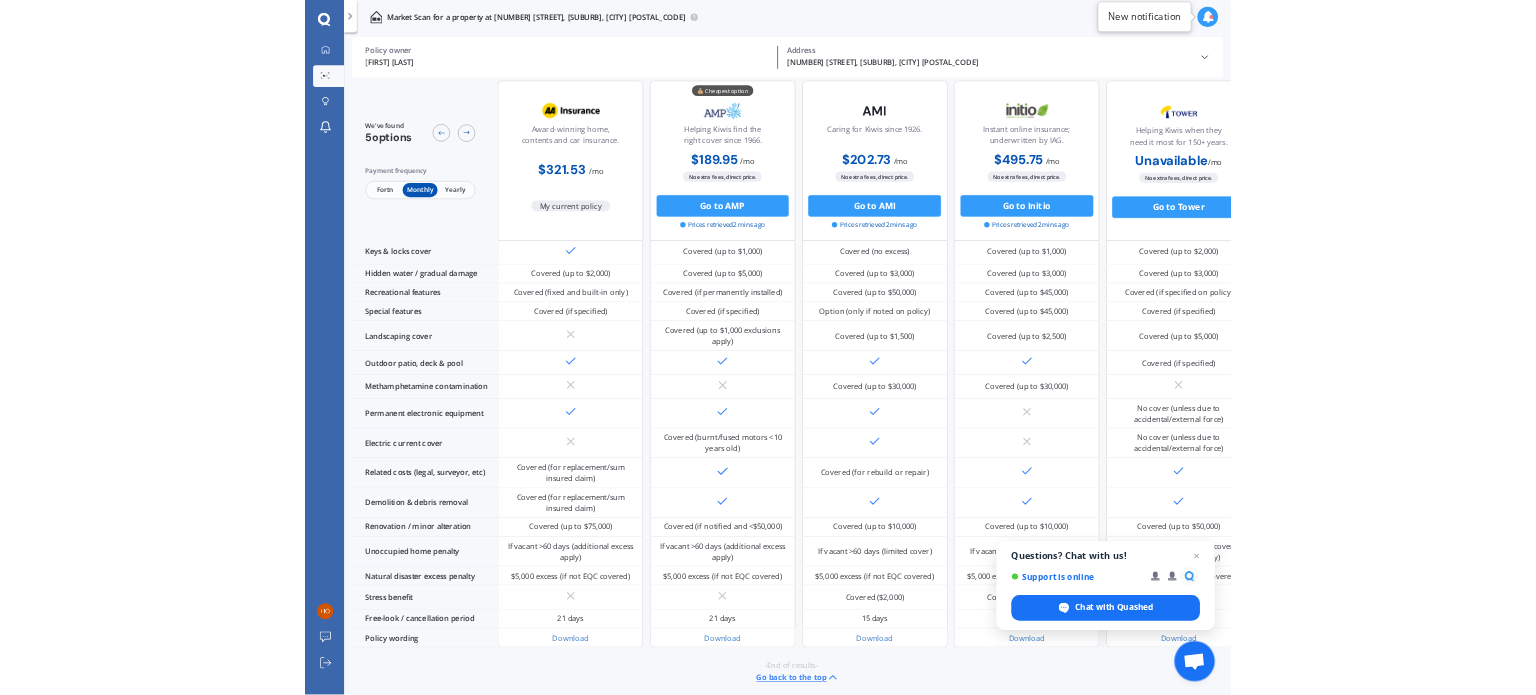 scroll, scrollTop: 0, scrollLeft: 0, axis: both 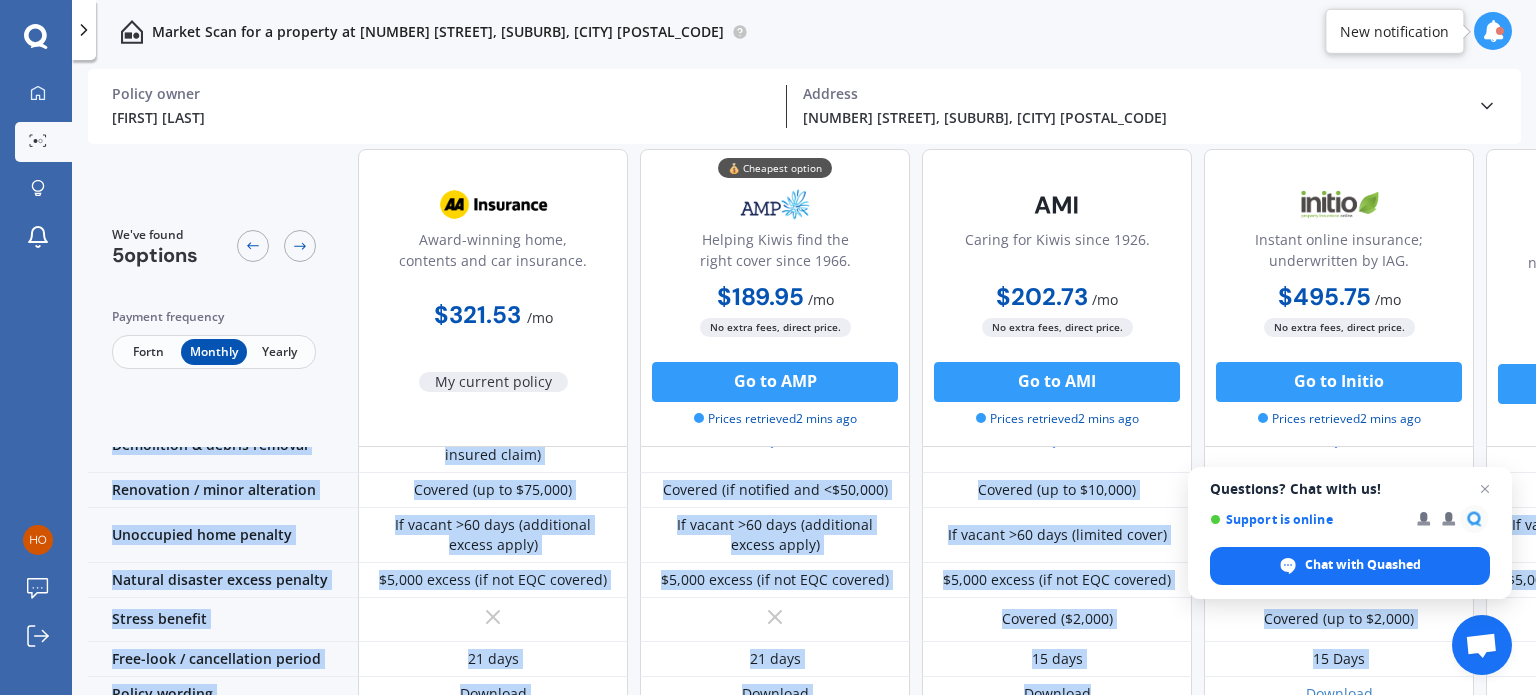 drag, startPoint x: 851, startPoint y: 686, endPoint x: 1121, endPoint y: 664, distance: 270.8948 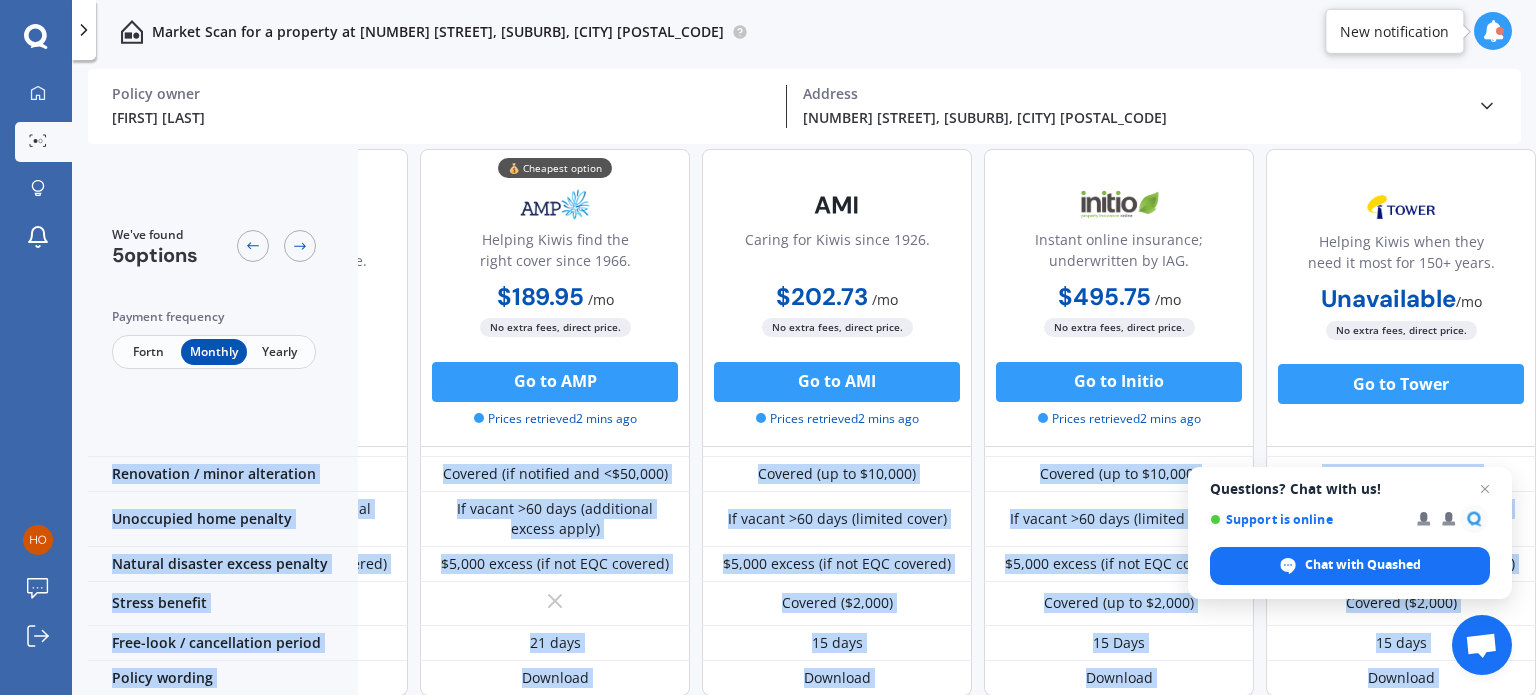 scroll, scrollTop: 926, scrollLeft: 0, axis: vertical 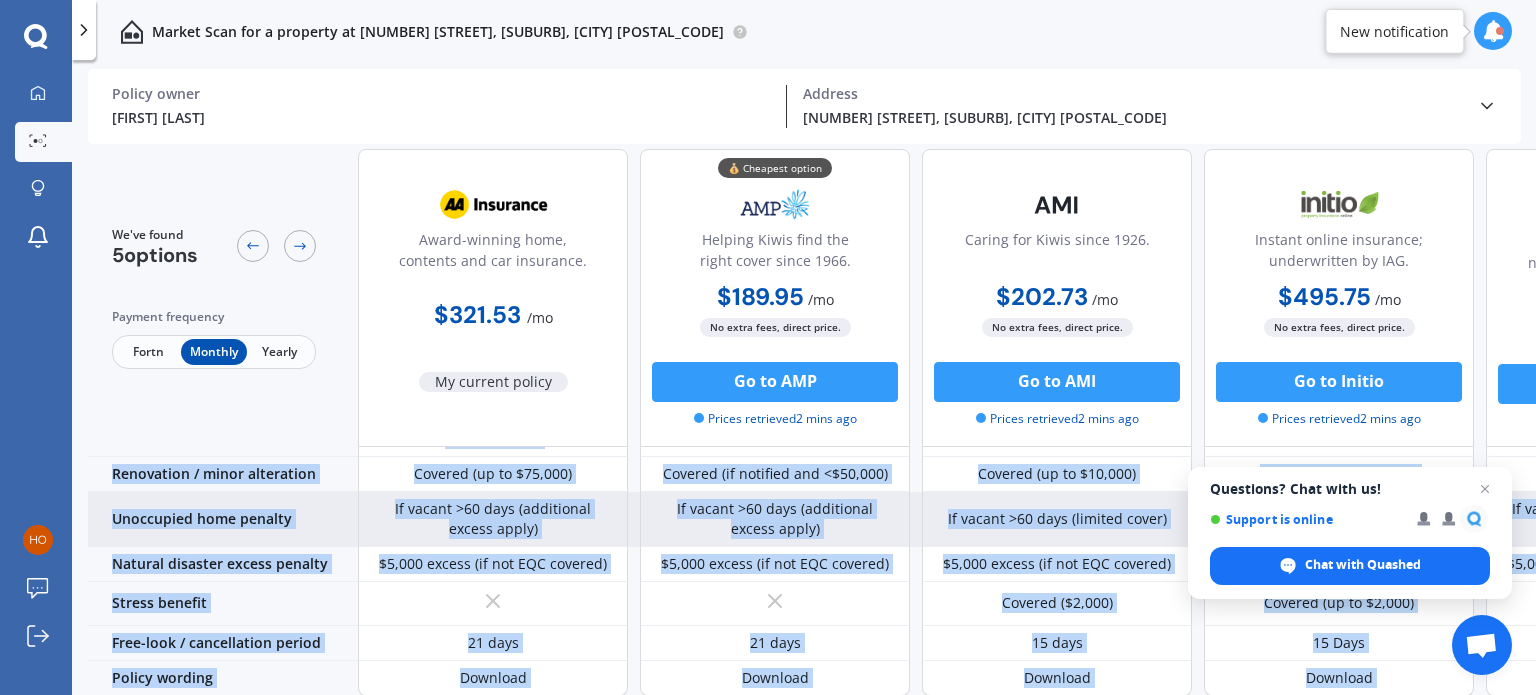 click at bounding box center (1485, 489) 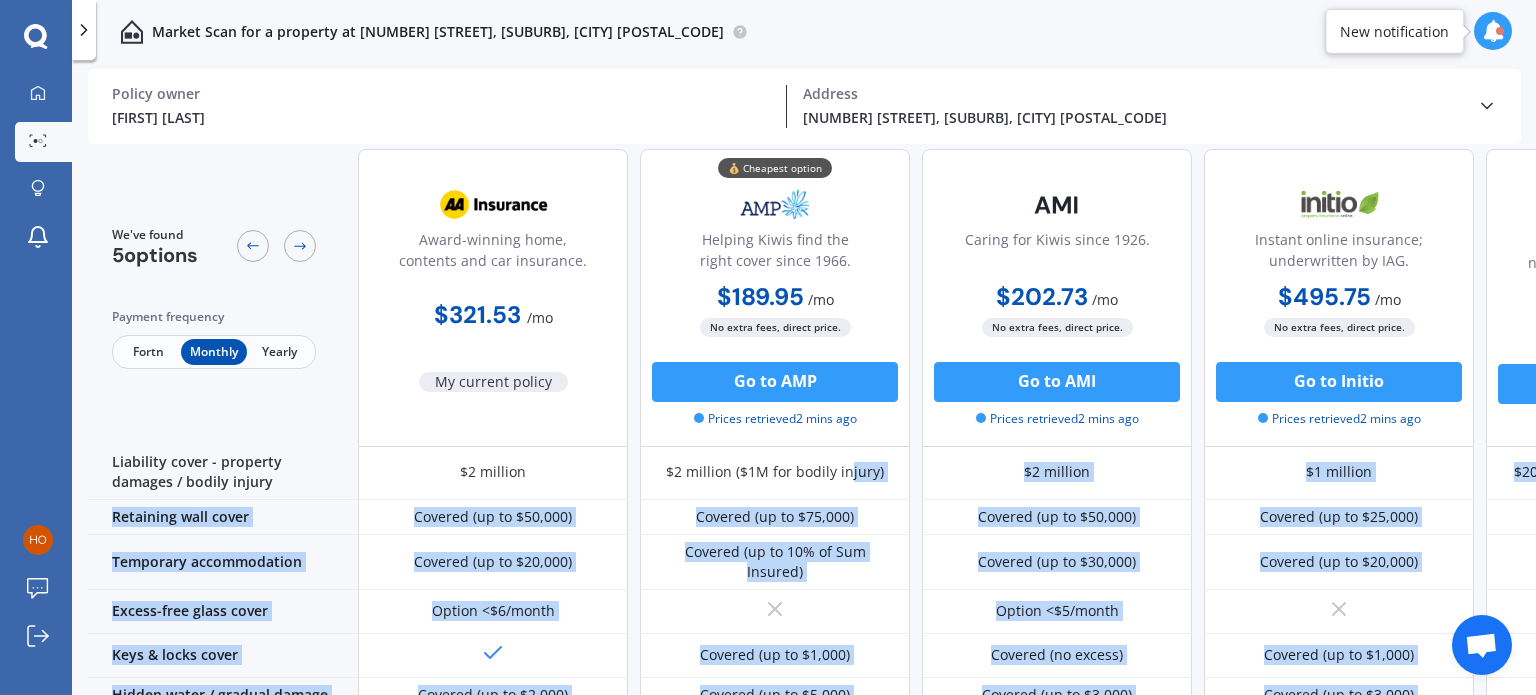 scroll, scrollTop: 0, scrollLeft: 0, axis: both 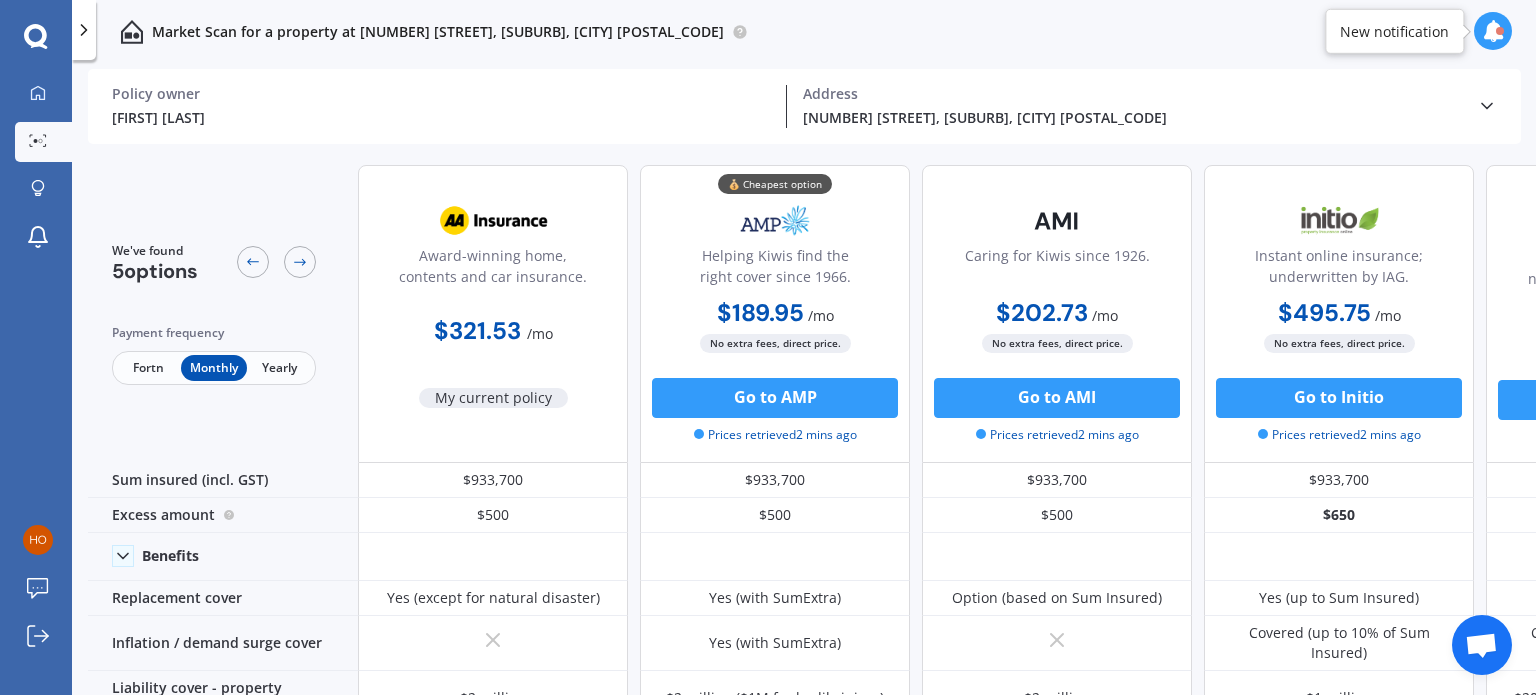 click on "Fortn" at bounding box center [148, 368] 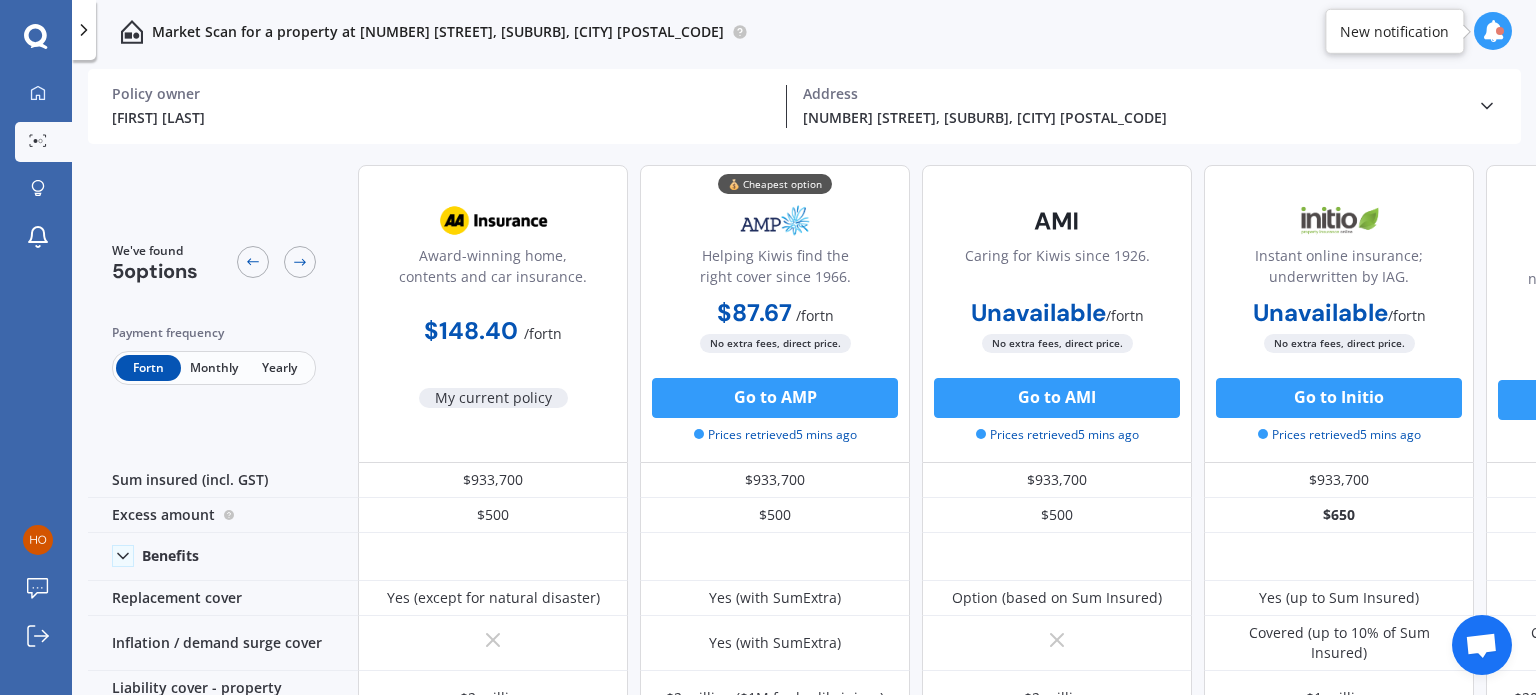 click on "Yearly" at bounding box center [279, 368] 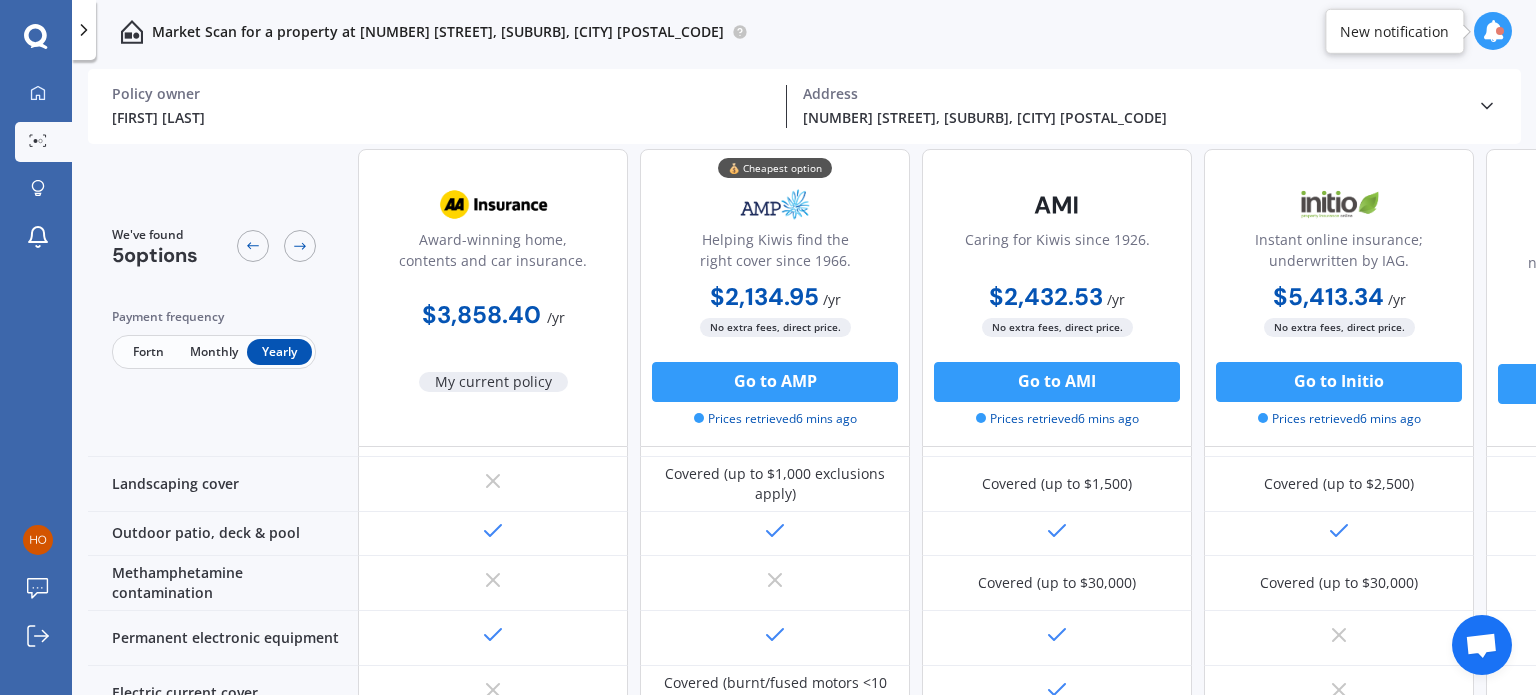 scroll, scrollTop: 0, scrollLeft: 0, axis: both 